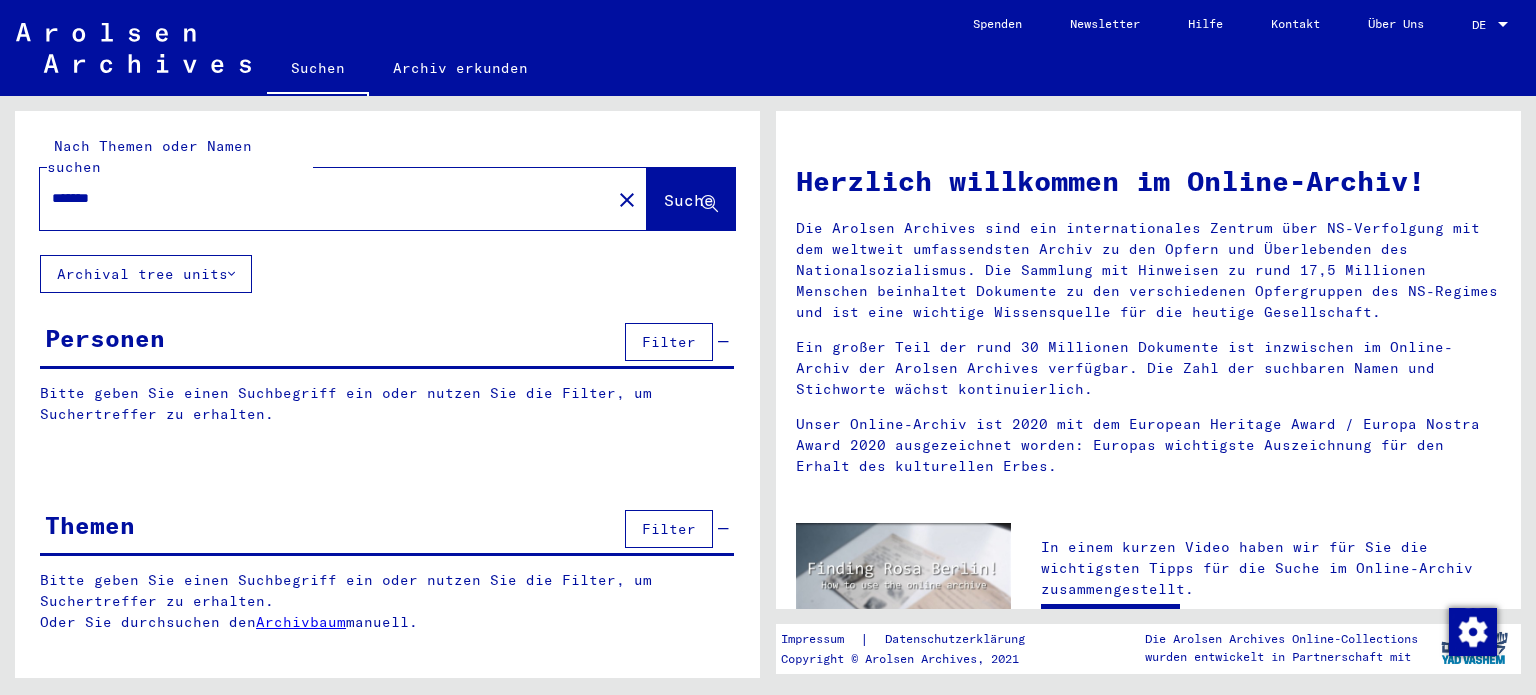 scroll, scrollTop: 0, scrollLeft: 0, axis: both 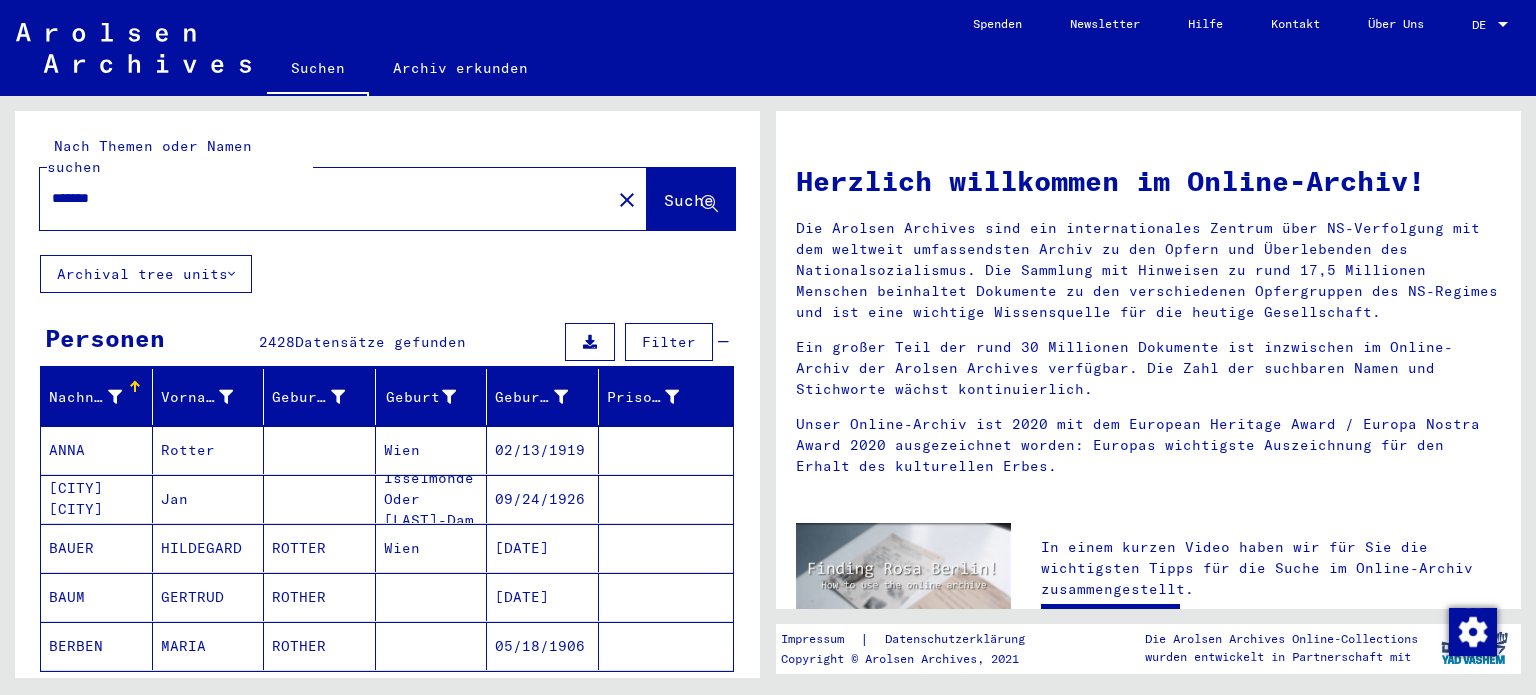 click on "******" at bounding box center (319, 198) 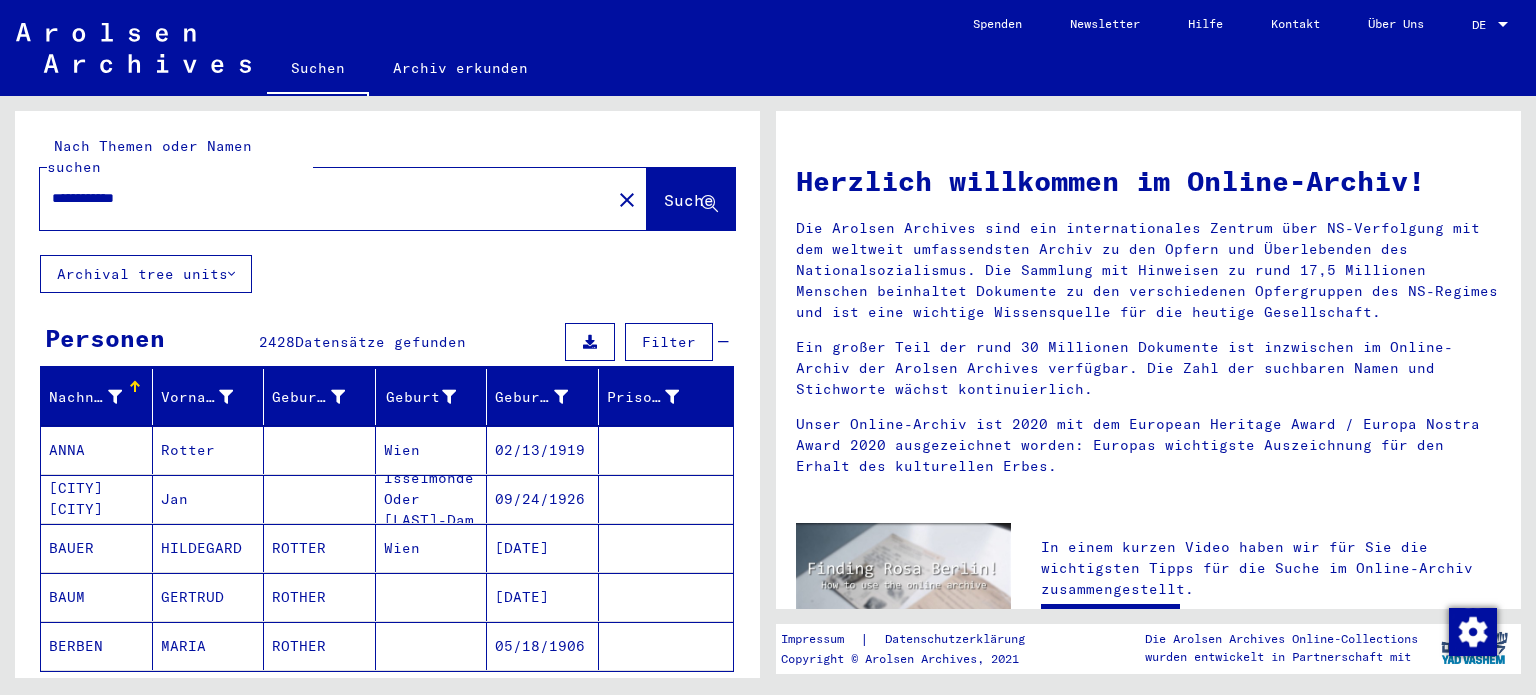 type on "**********" 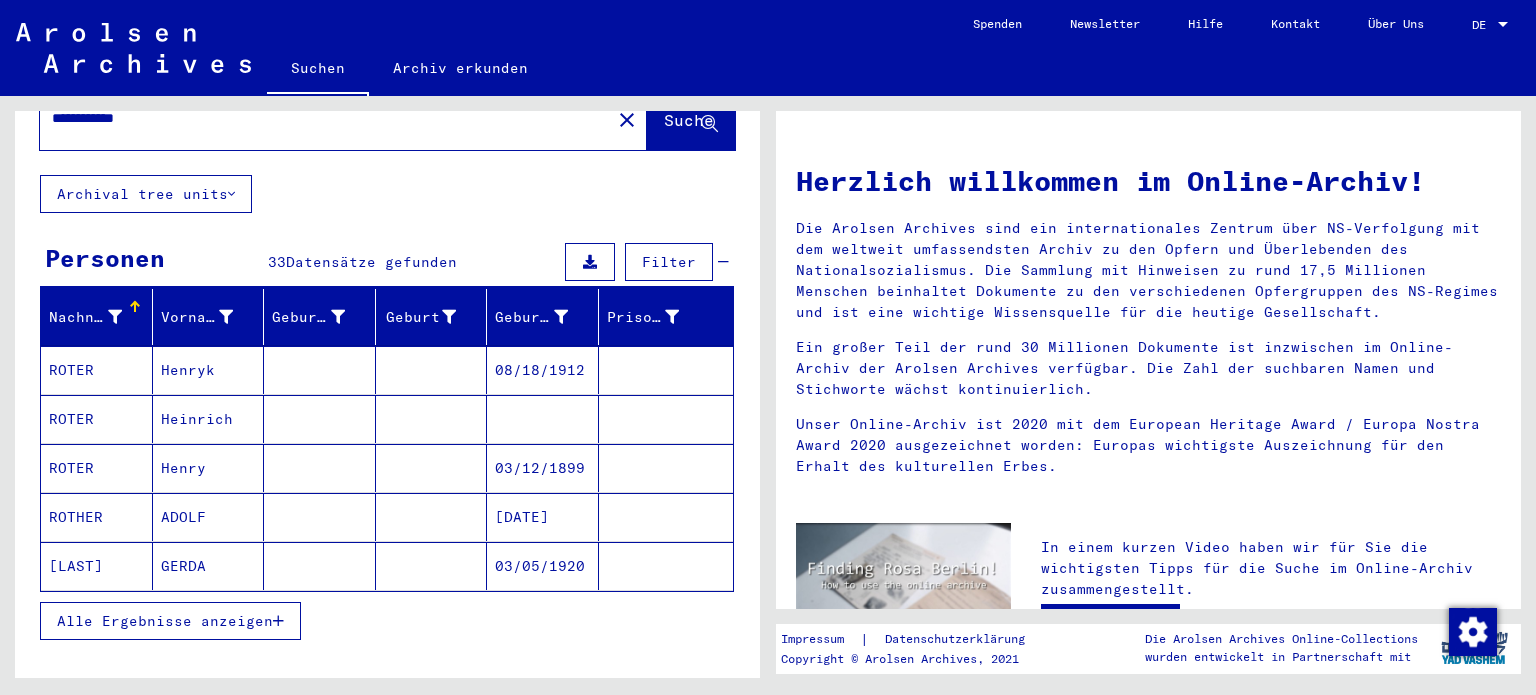 scroll, scrollTop: 112, scrollLeft: 0, axis: vertical 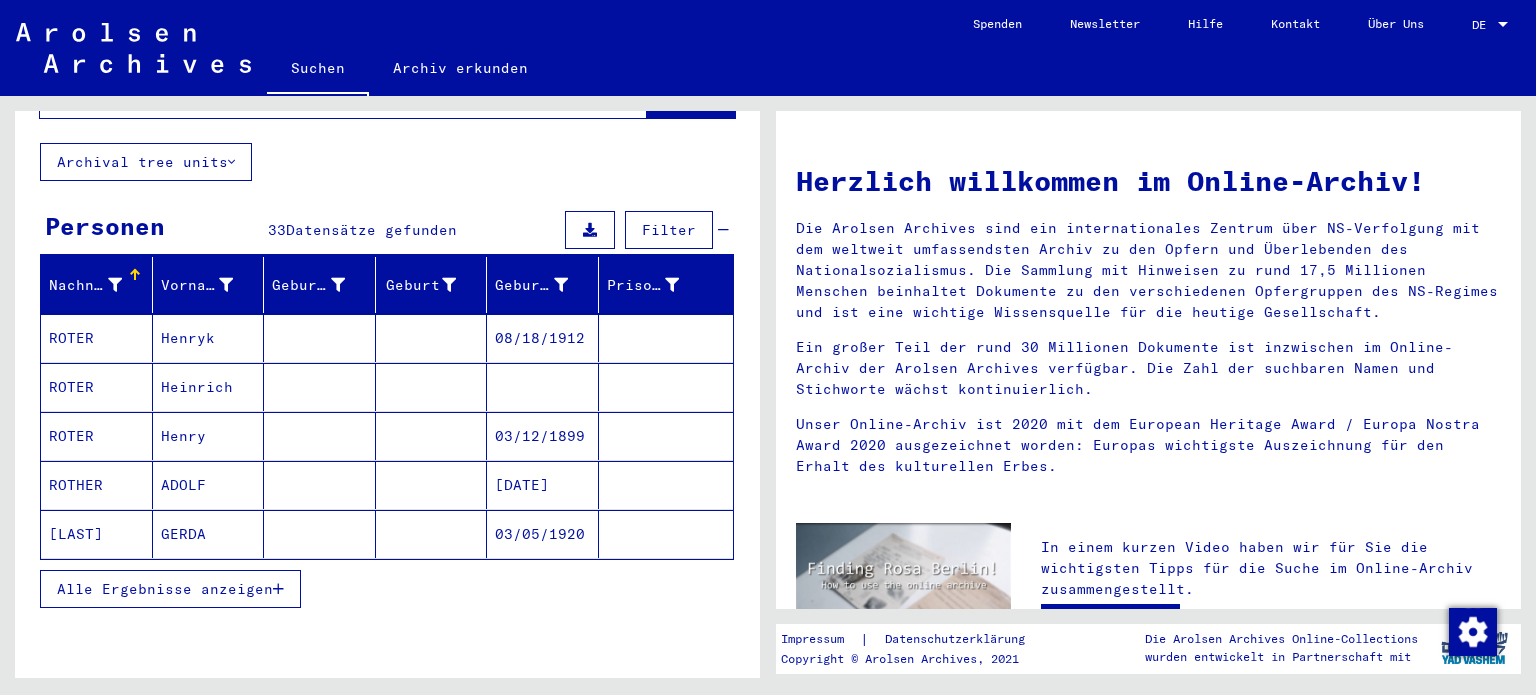 click on "Alle Ergebnisse anzeigen" at bounding box center (165, 589) 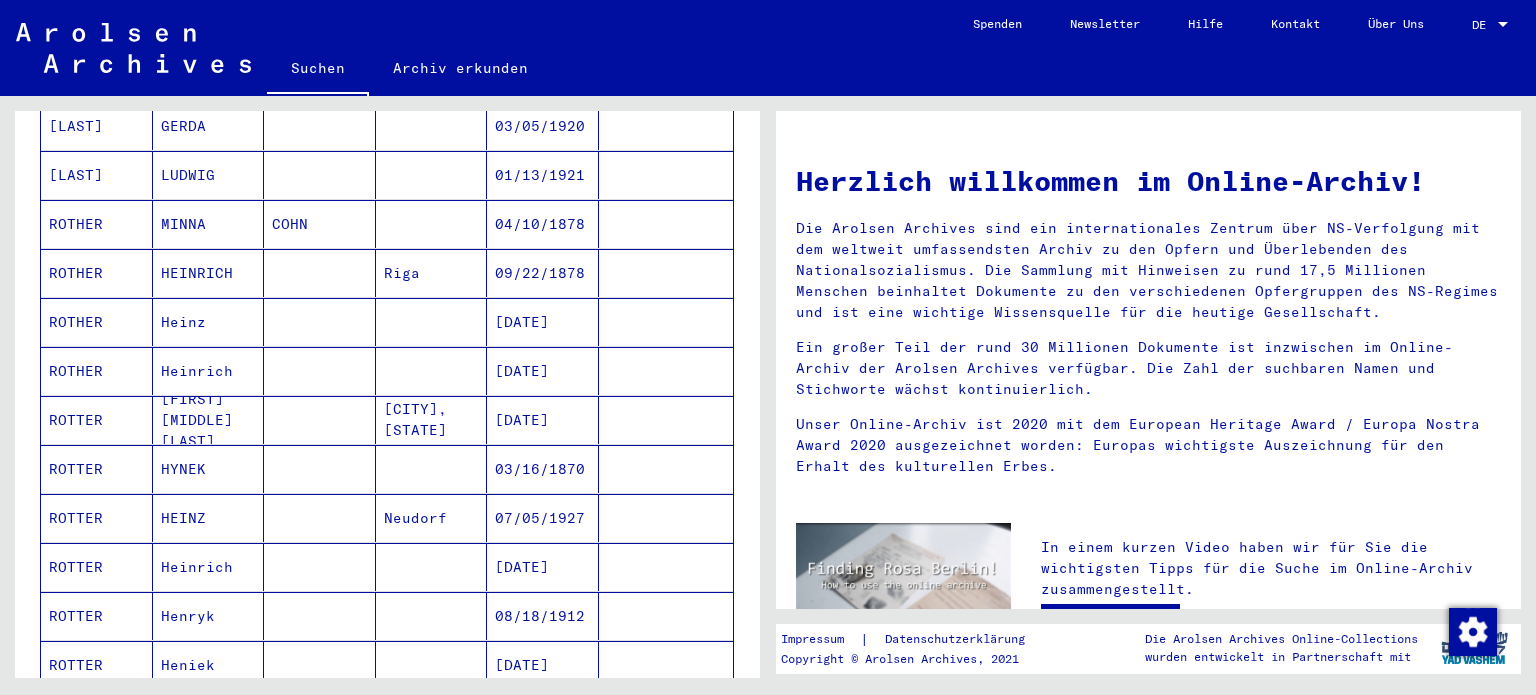 scroll, scrollTop: 522, scrollLeft: 0, axis: vertical 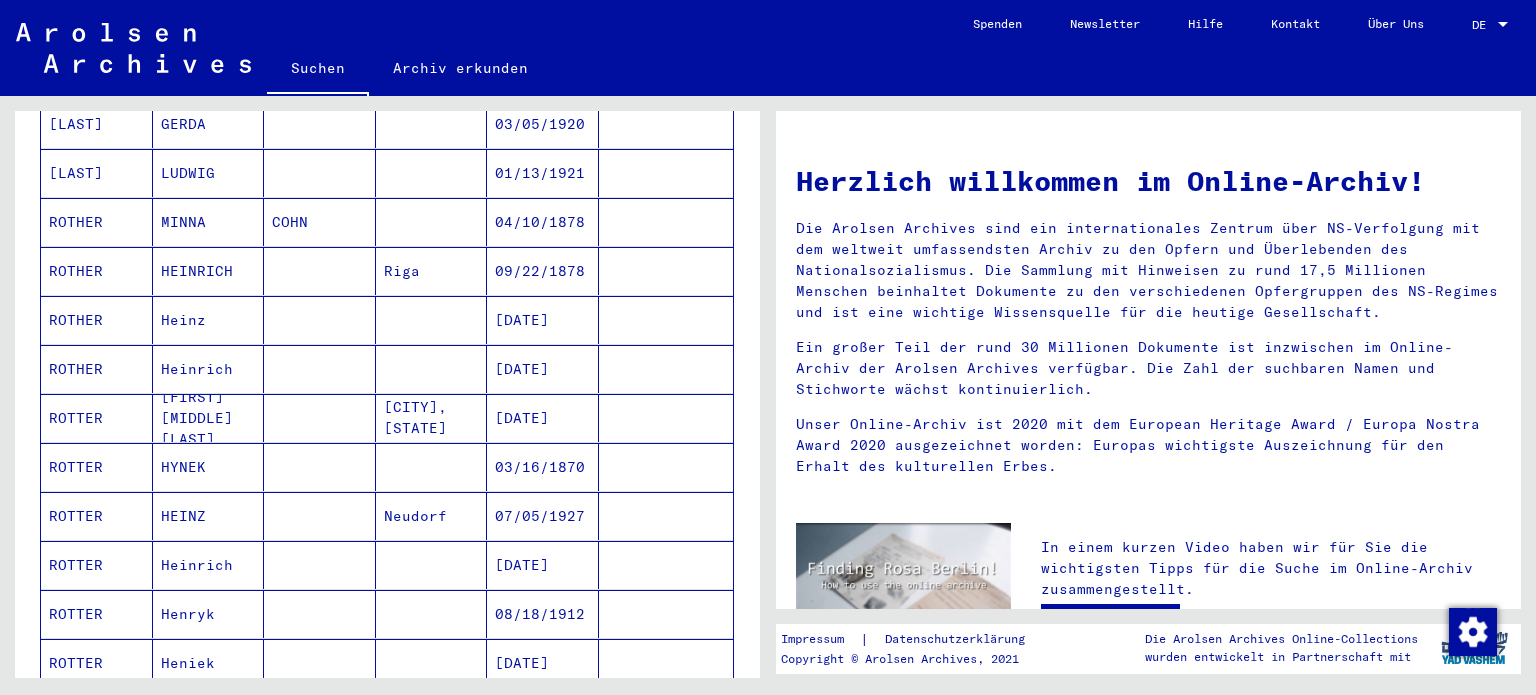 click on "HEINZ" at bounding box center [209, 565] 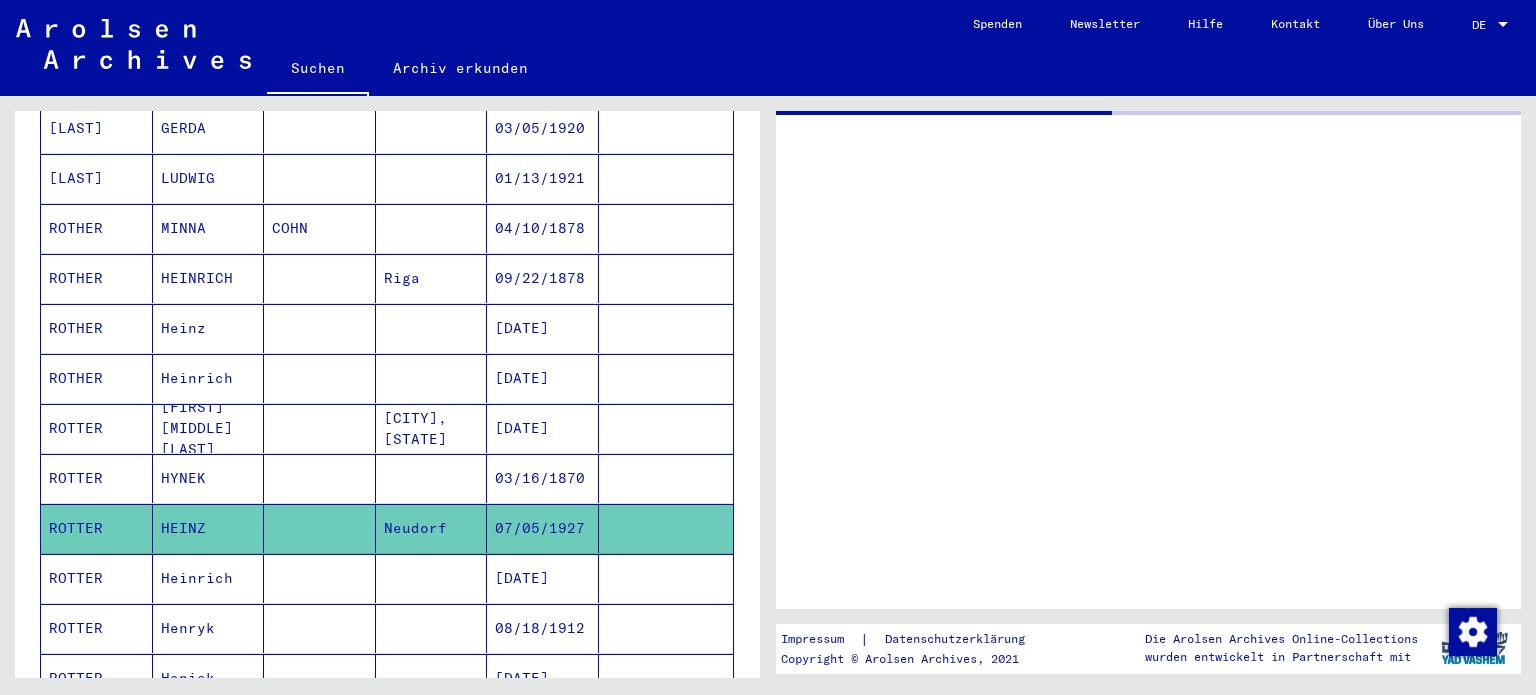 scroll, scrollTop: 525, scrollLeft: 0, axis: vertical 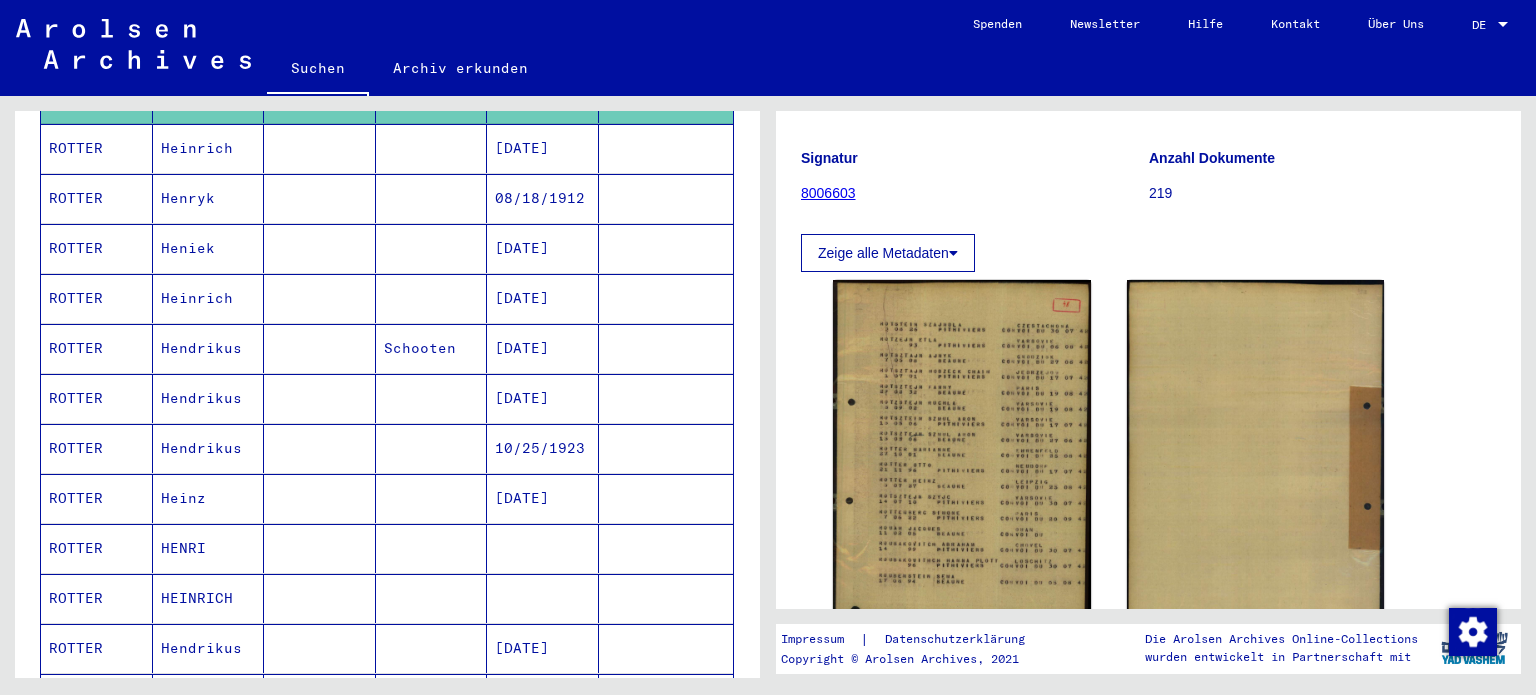 click on "HENRI" at bounding box center [209, 598] 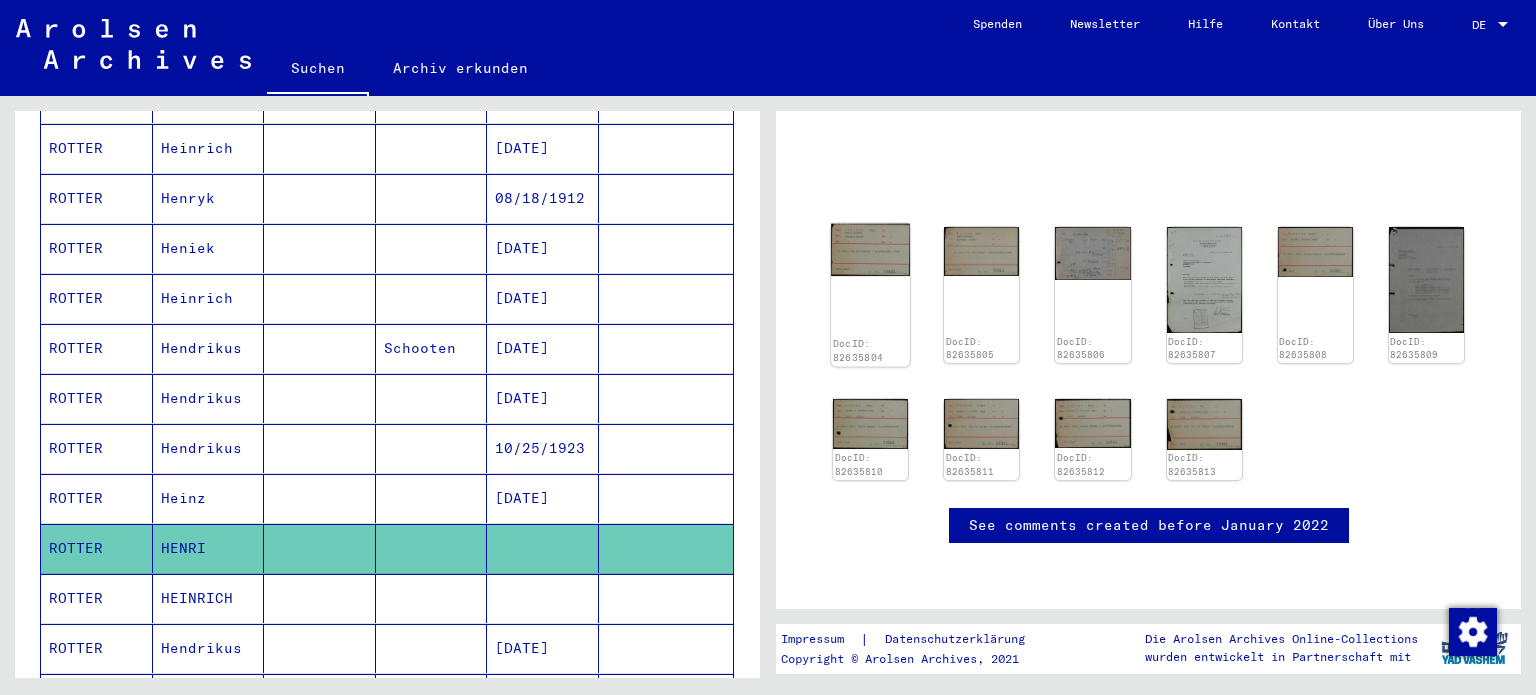 click 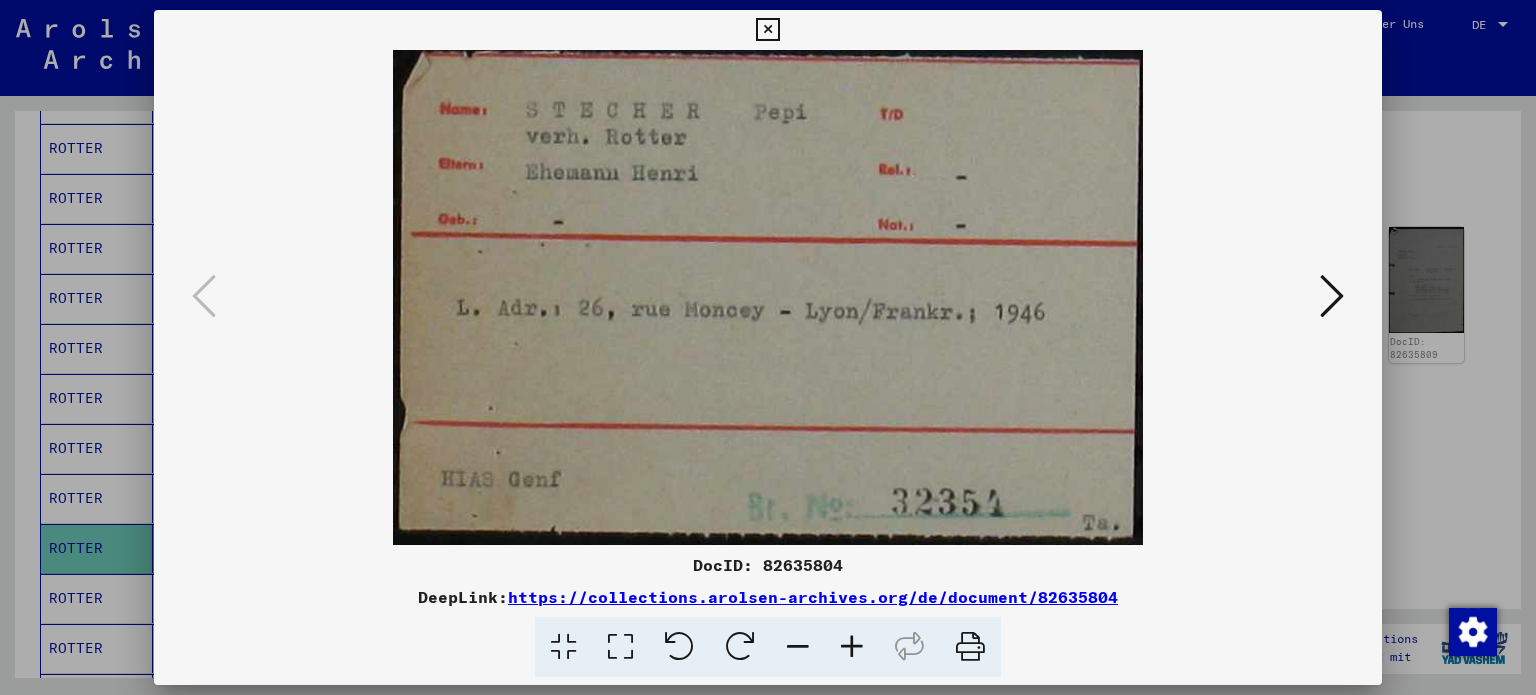 click at bounding box center (1332, 297) 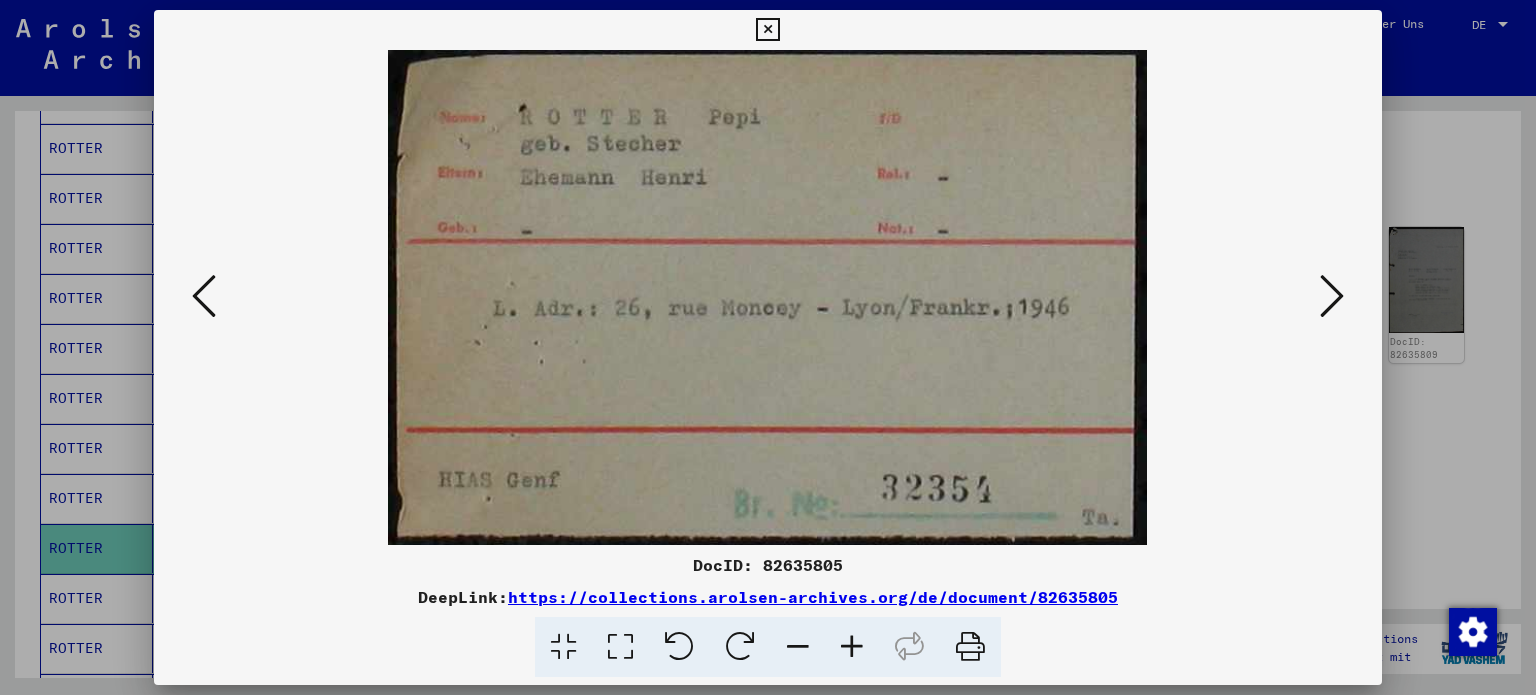 click at bounding box center [1332, 296] 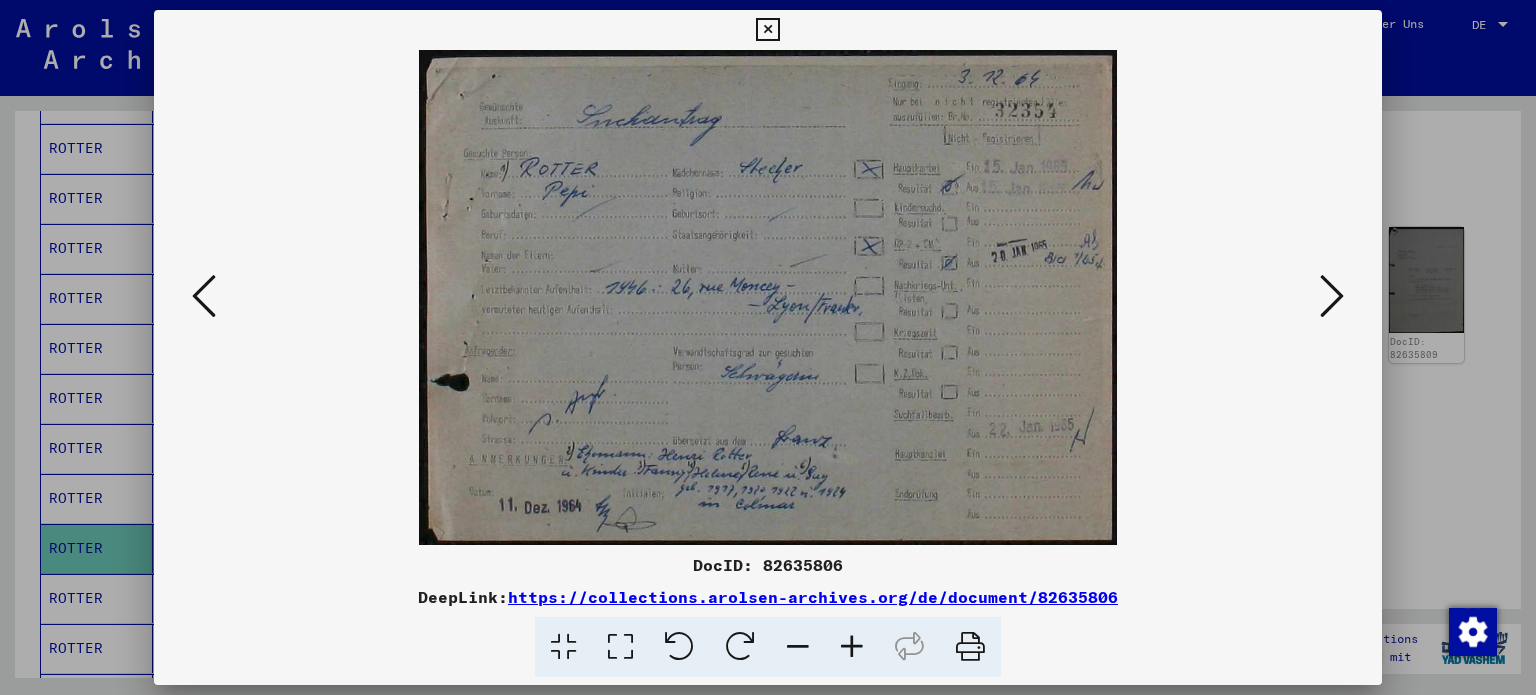 click at bounding box center [768, 297] 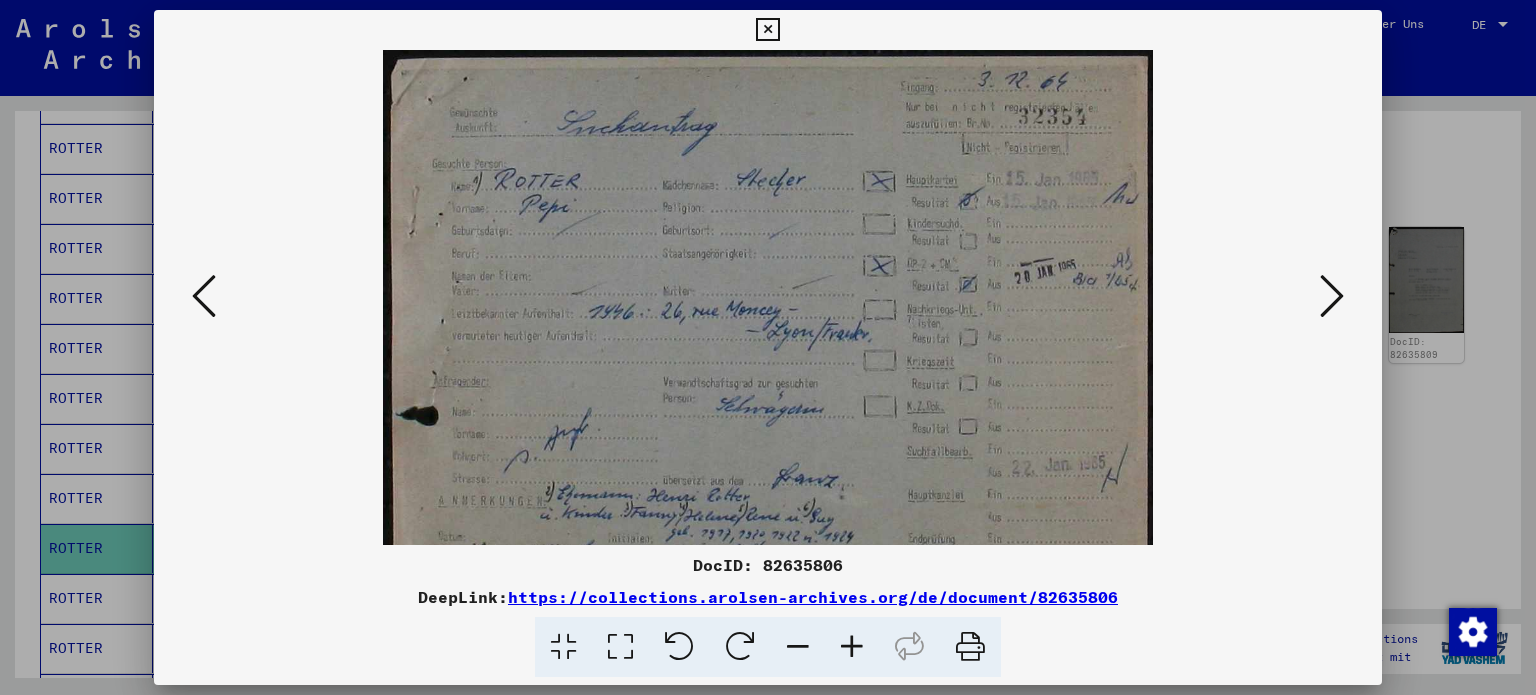 click at bounding box center [852, 647] 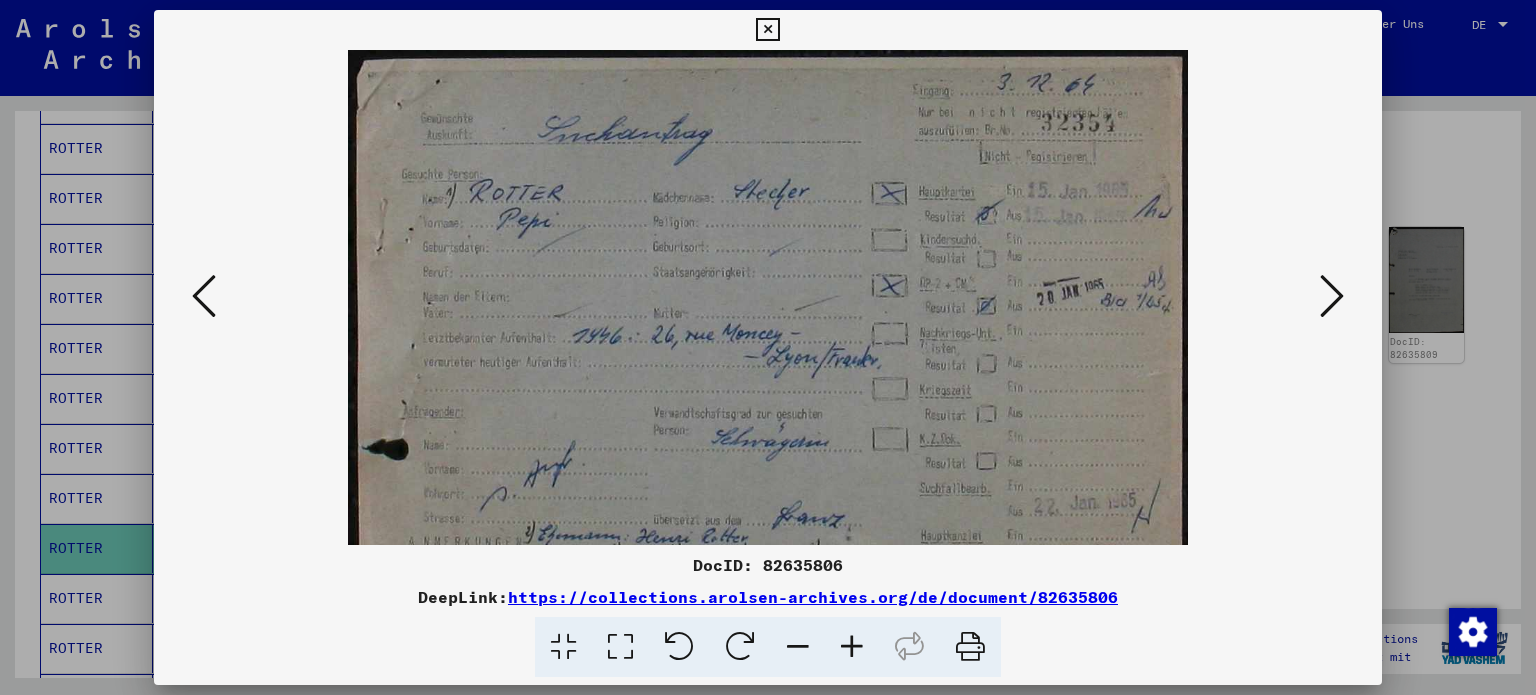 click at bounding box center (852, 647) 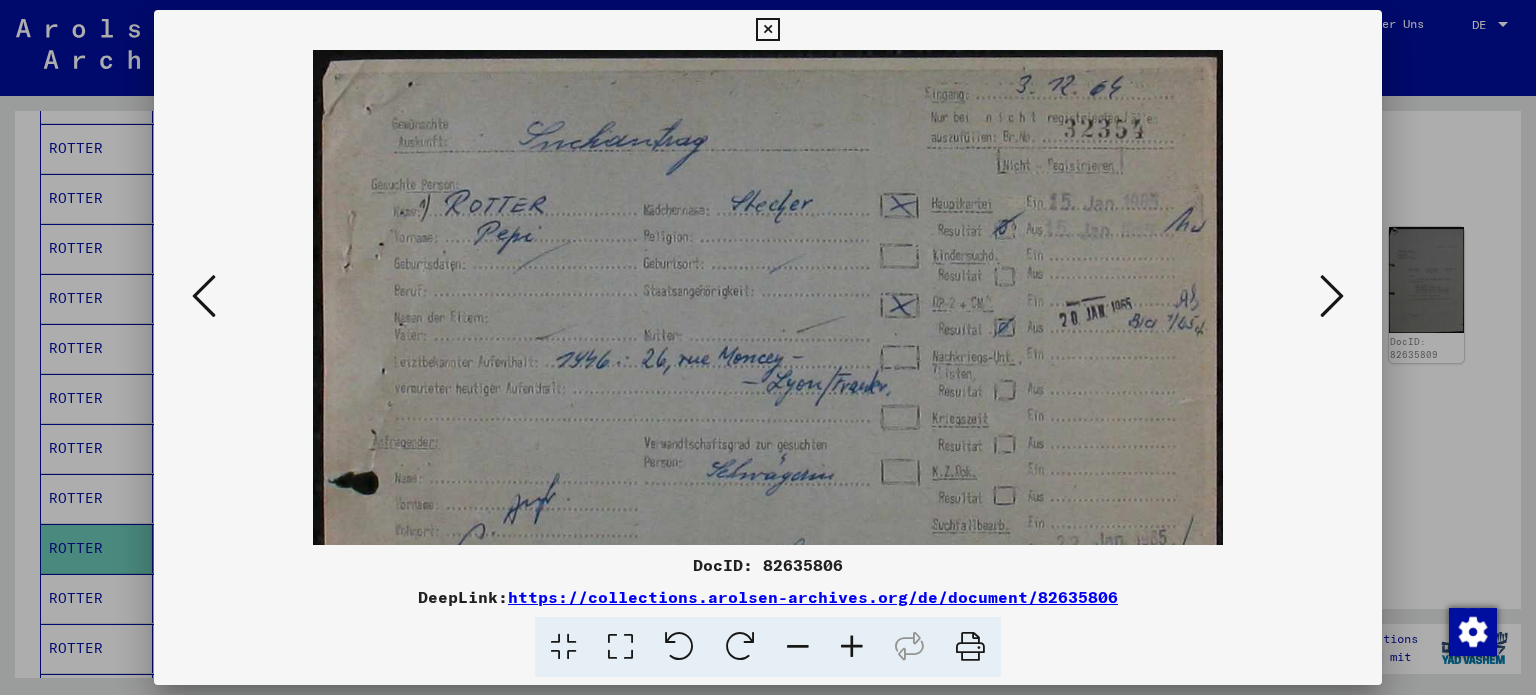 click at bounding box center [852, 647] 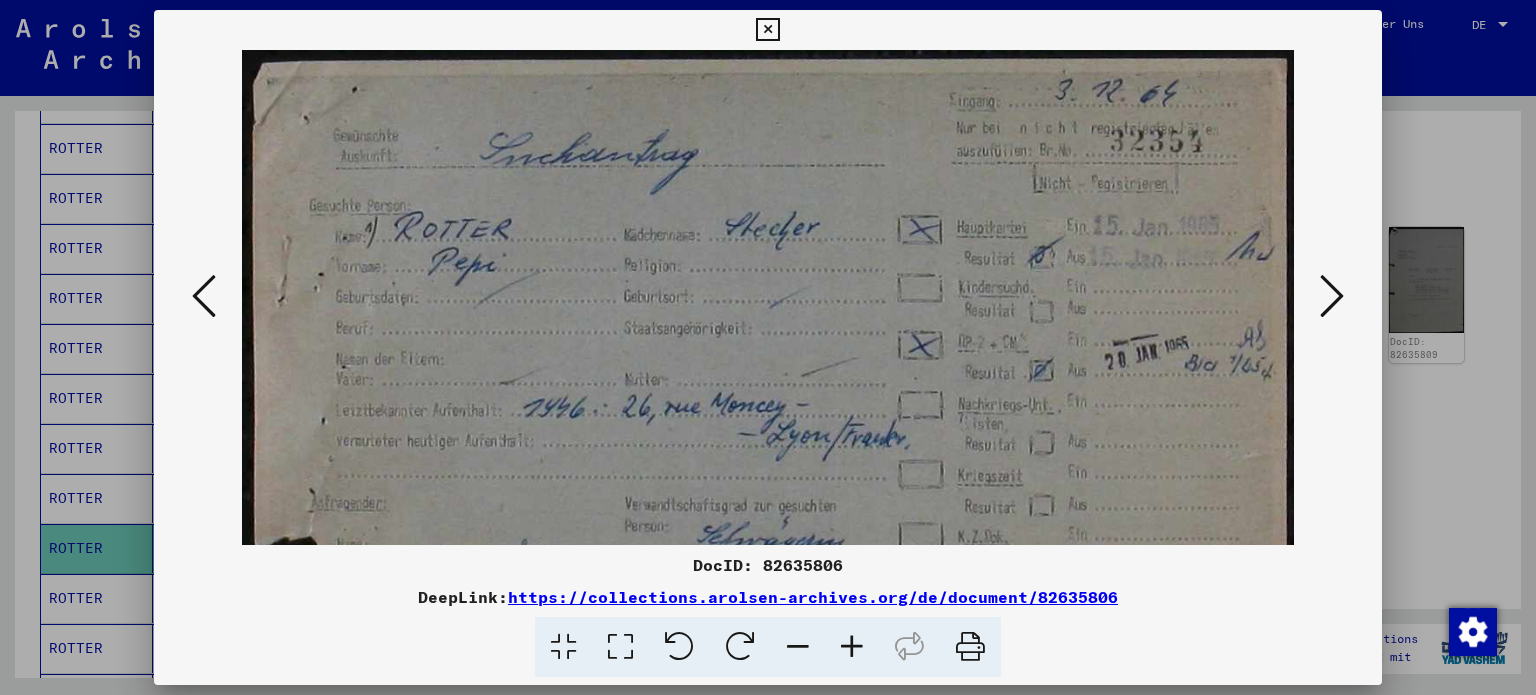 click at bounding box center [852, 647] 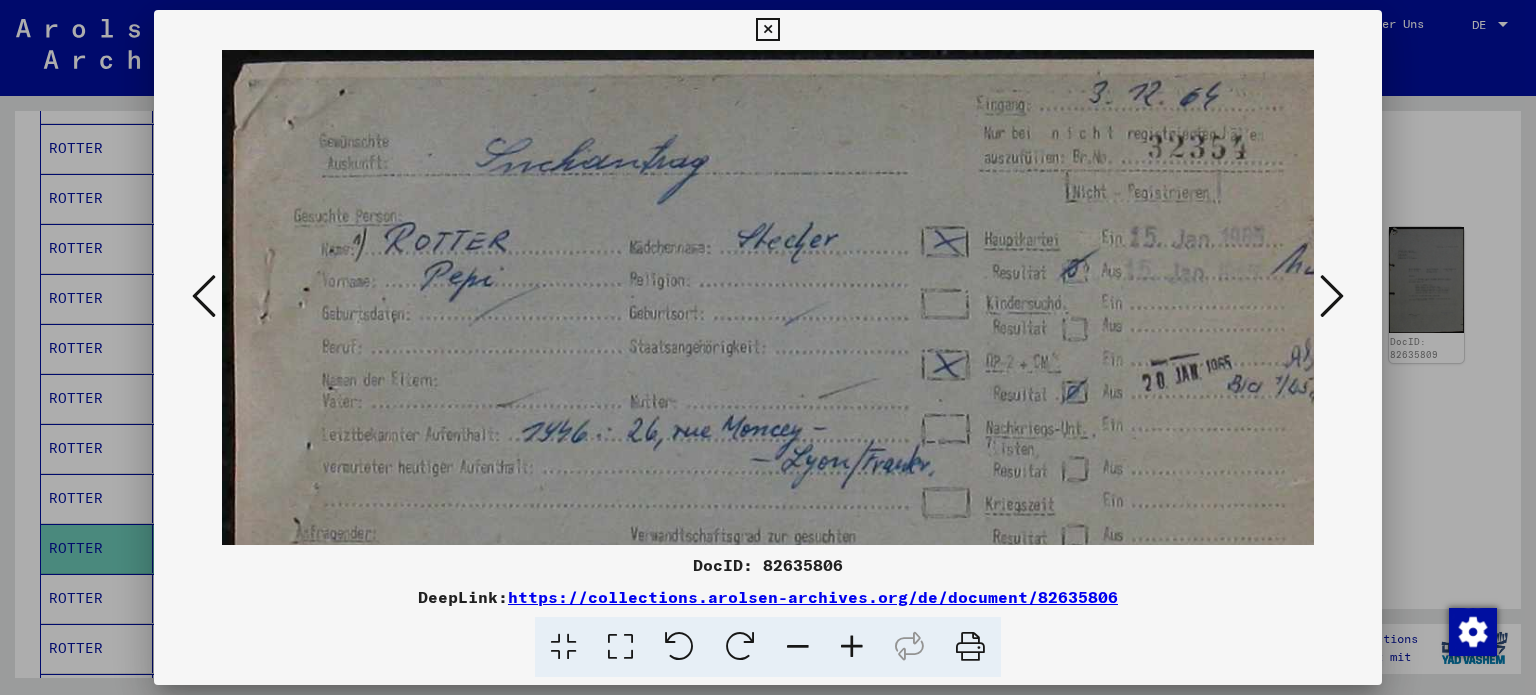 click at bounding box center (852, 647) 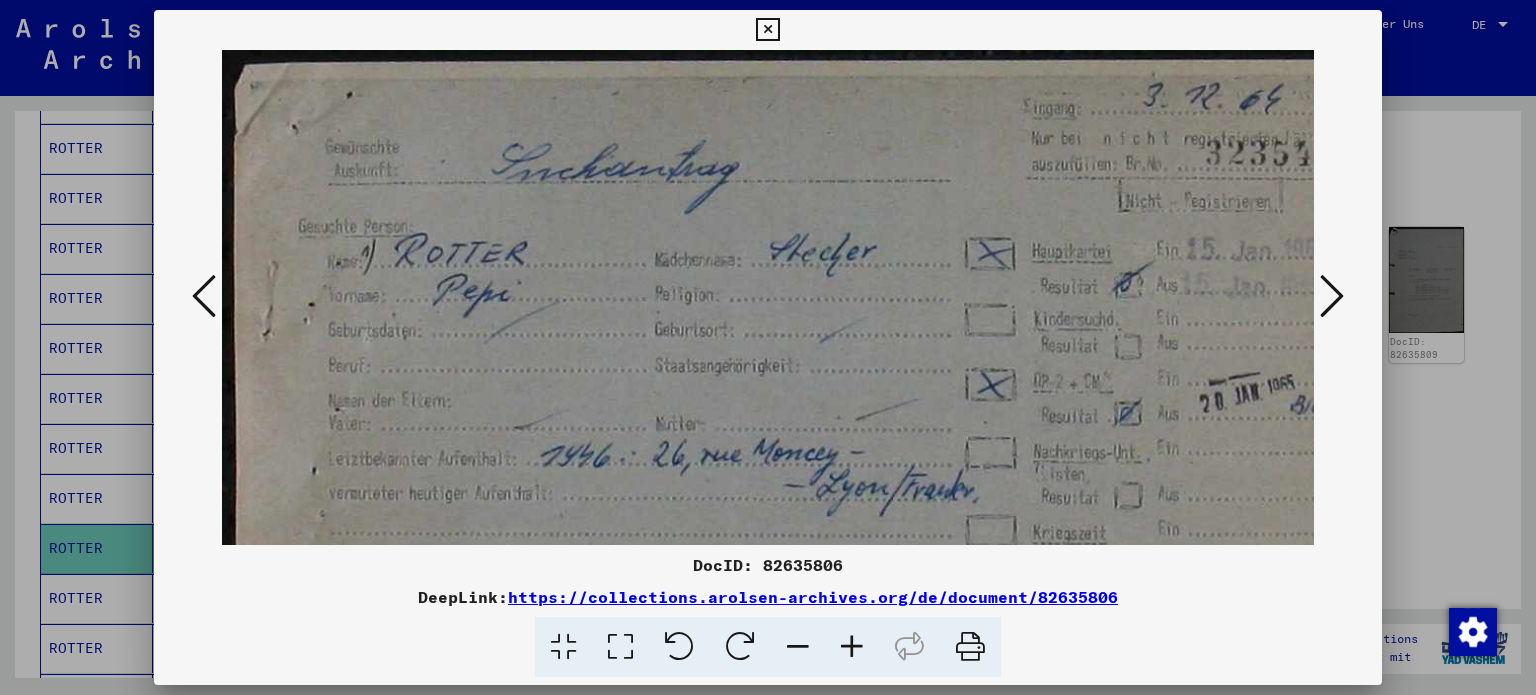 click at bounding box center (852, 647) 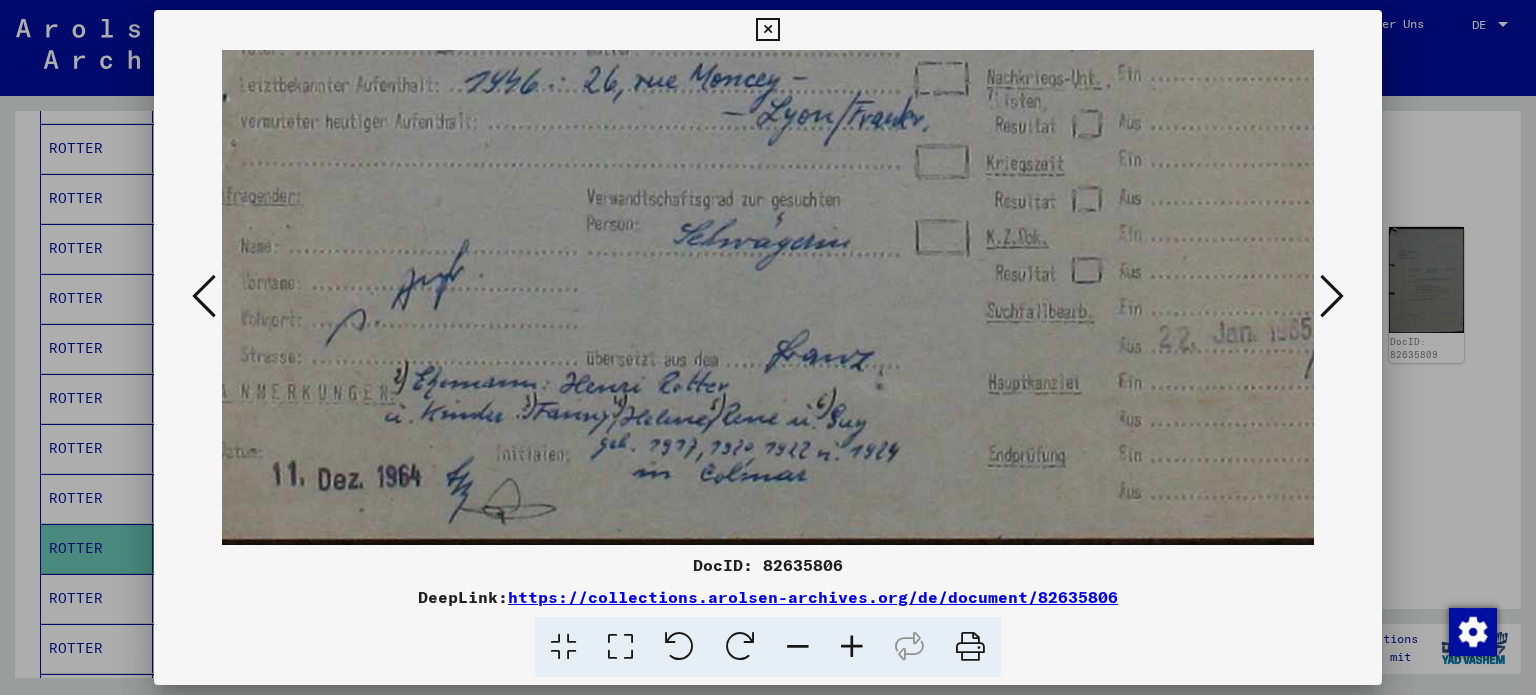 scroll, scrollTop: 400, scrollLeft: 95, axis: both 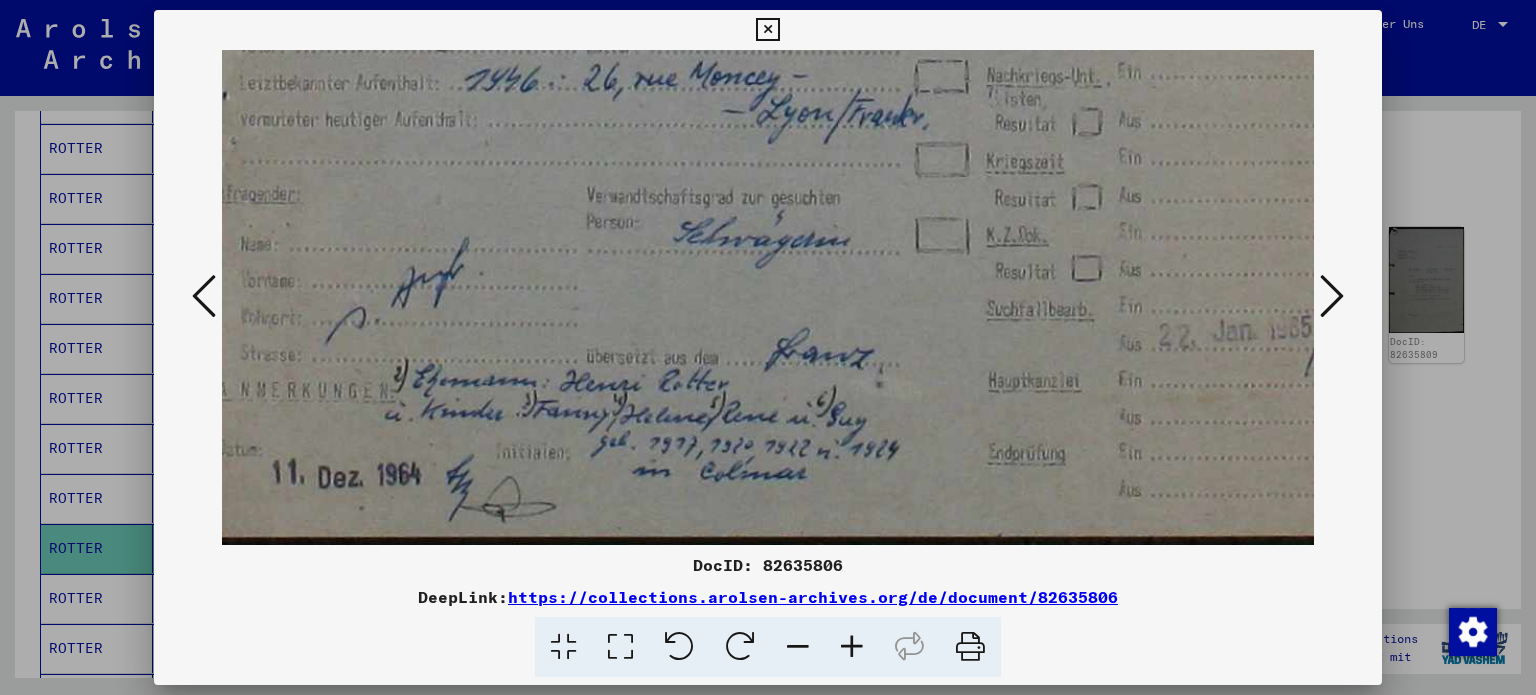 drag, startPoint x: 885, startPoint y: 405, endPoint x: 792, endPoint y: -3, distance: 418.46506 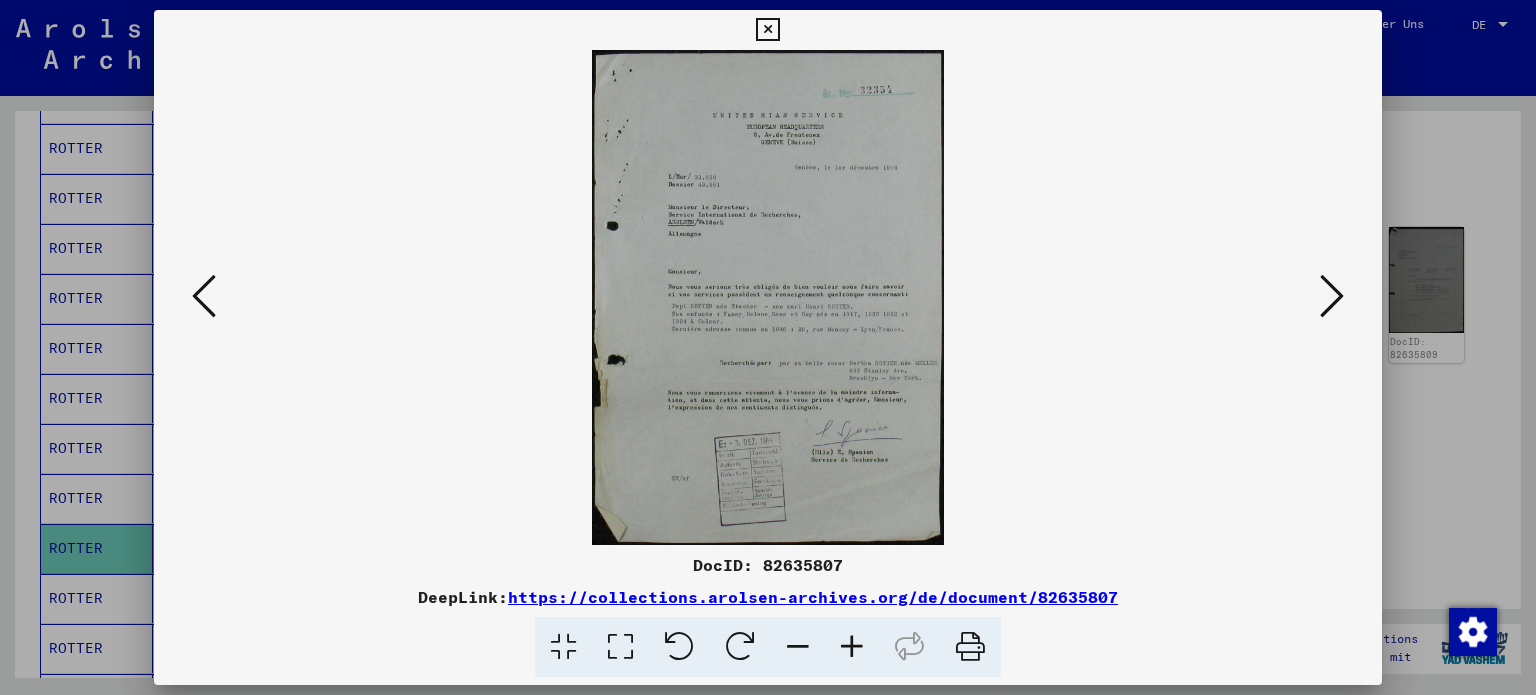 scroll, scrollTop: 0, scrollLeft: 0, axis: both 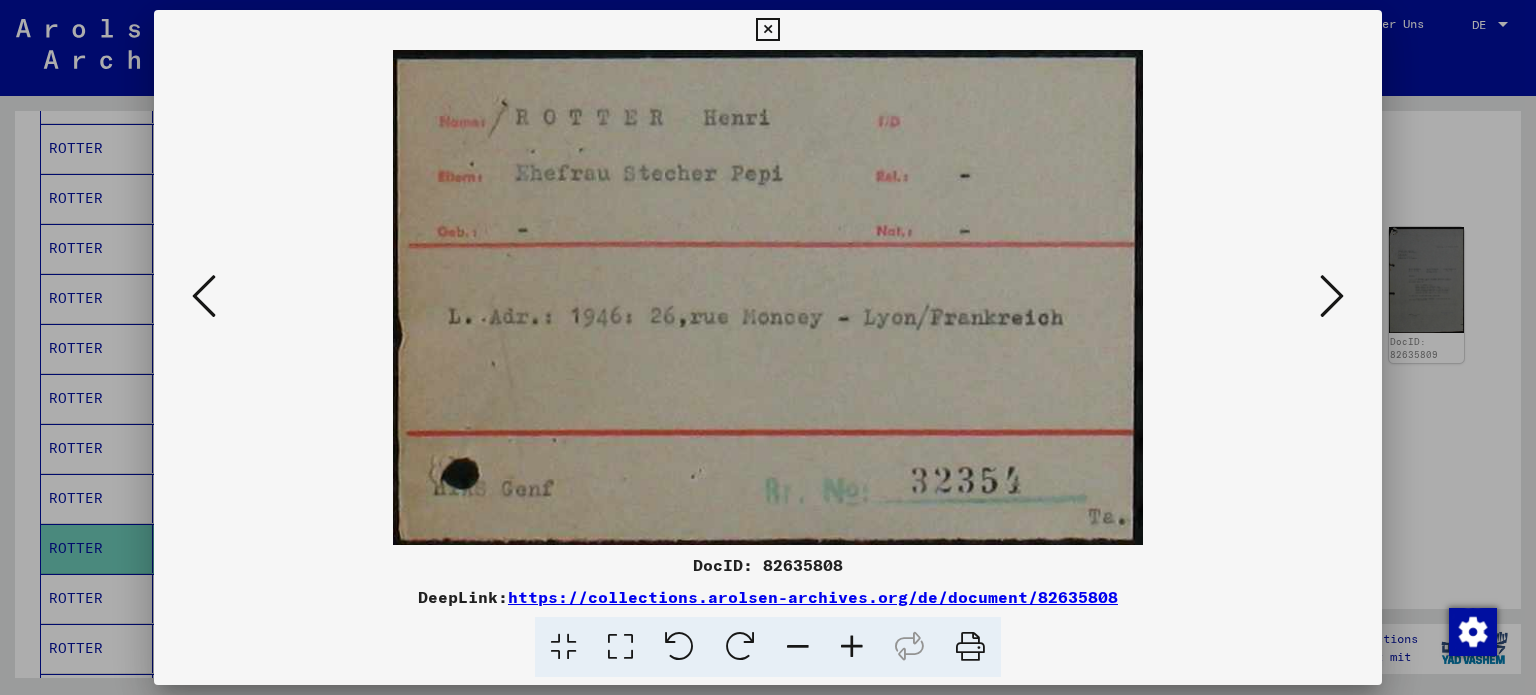 click at bounding box center (1332, 296) 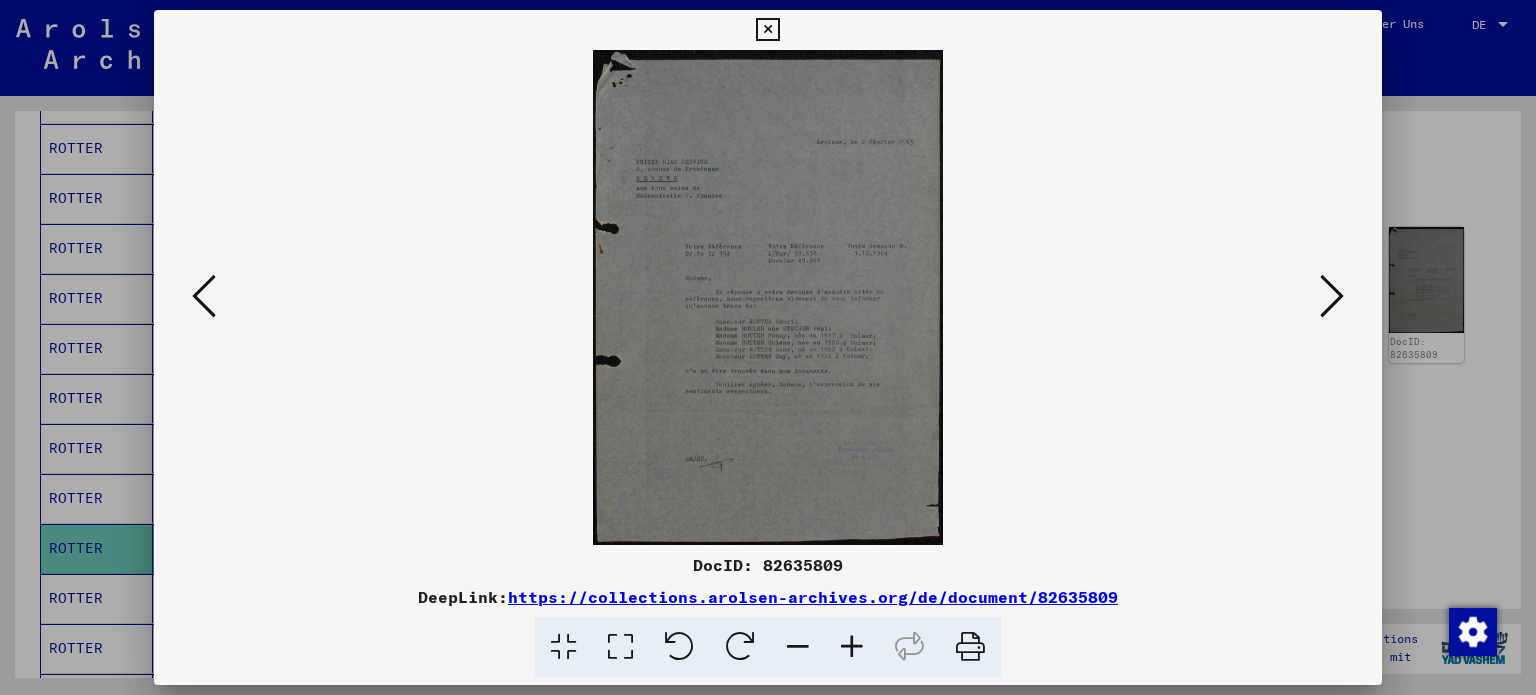 click at bounding box center [852, 647] 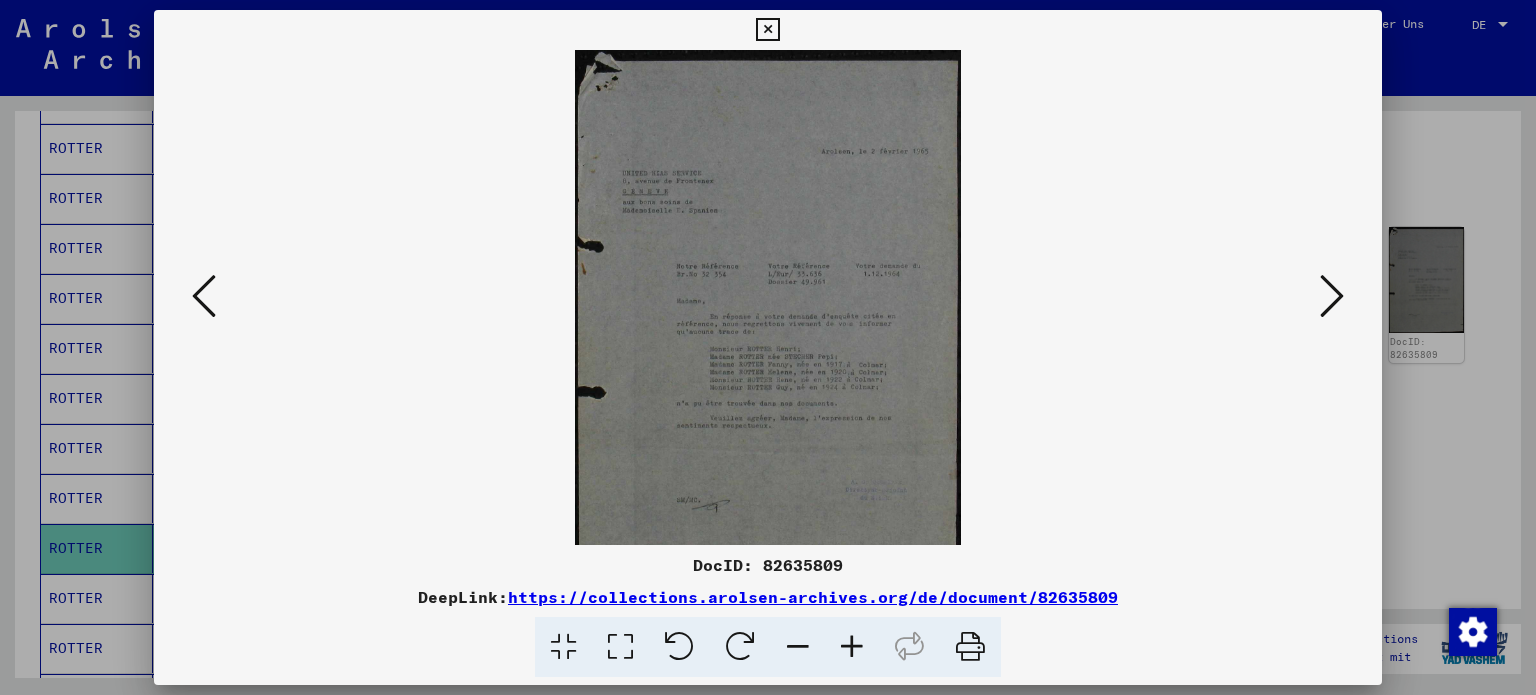 click at bounding box center [852, 647] 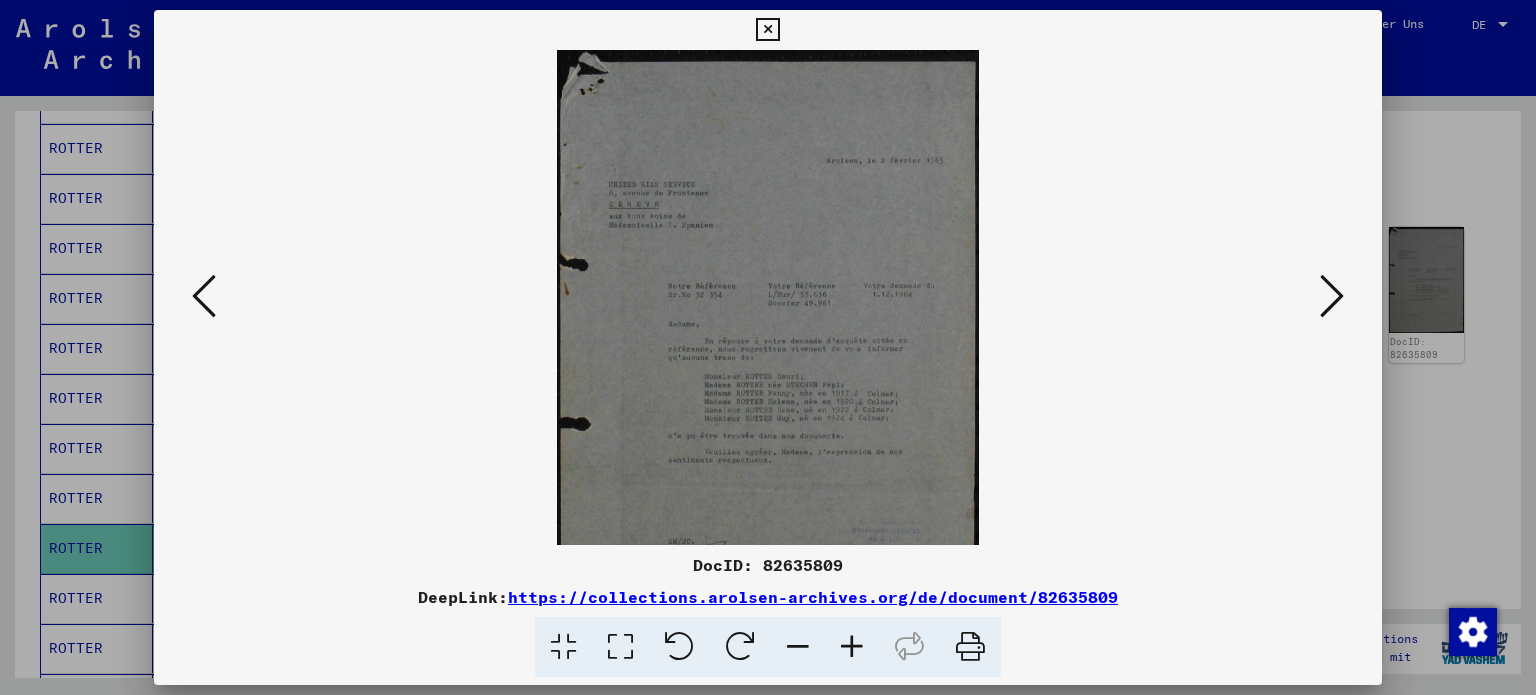 click at bounding box center (852, 647) 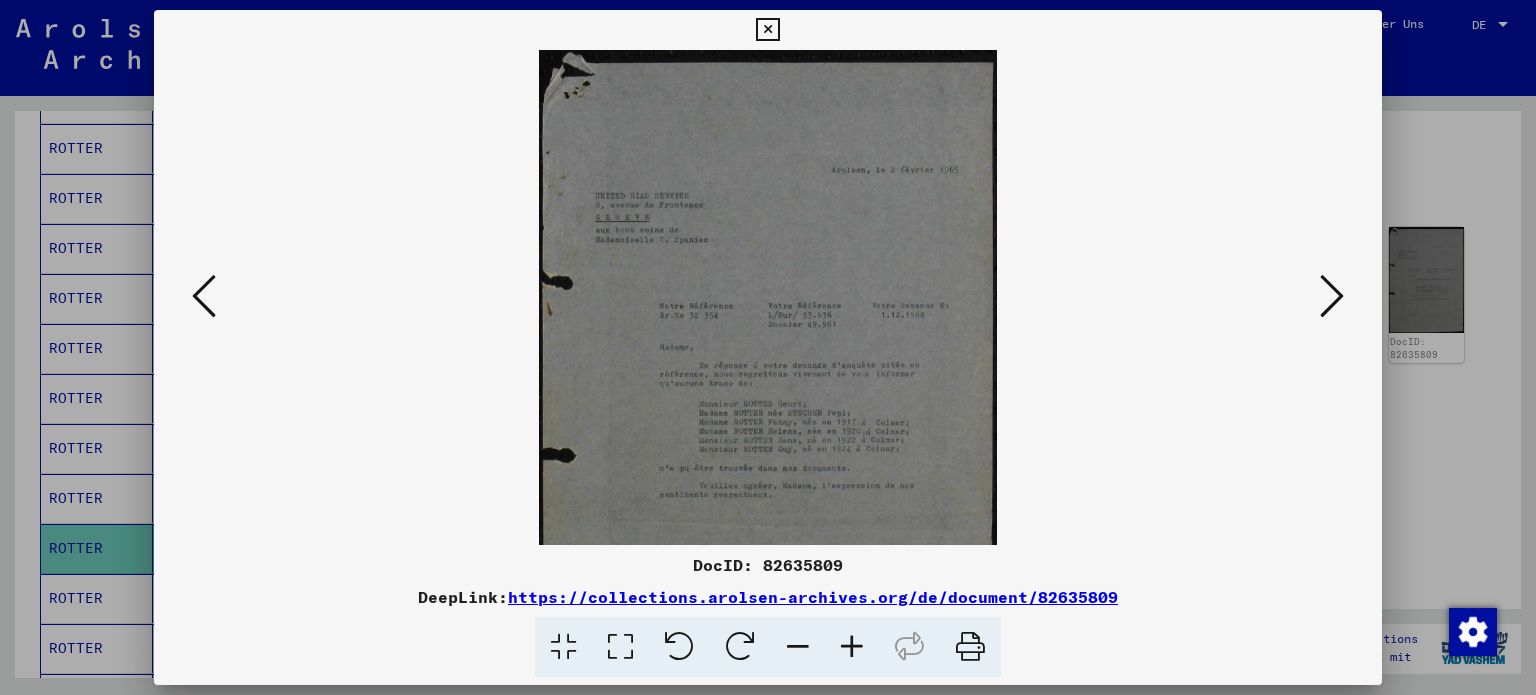 click at bounding box center (852, 647) 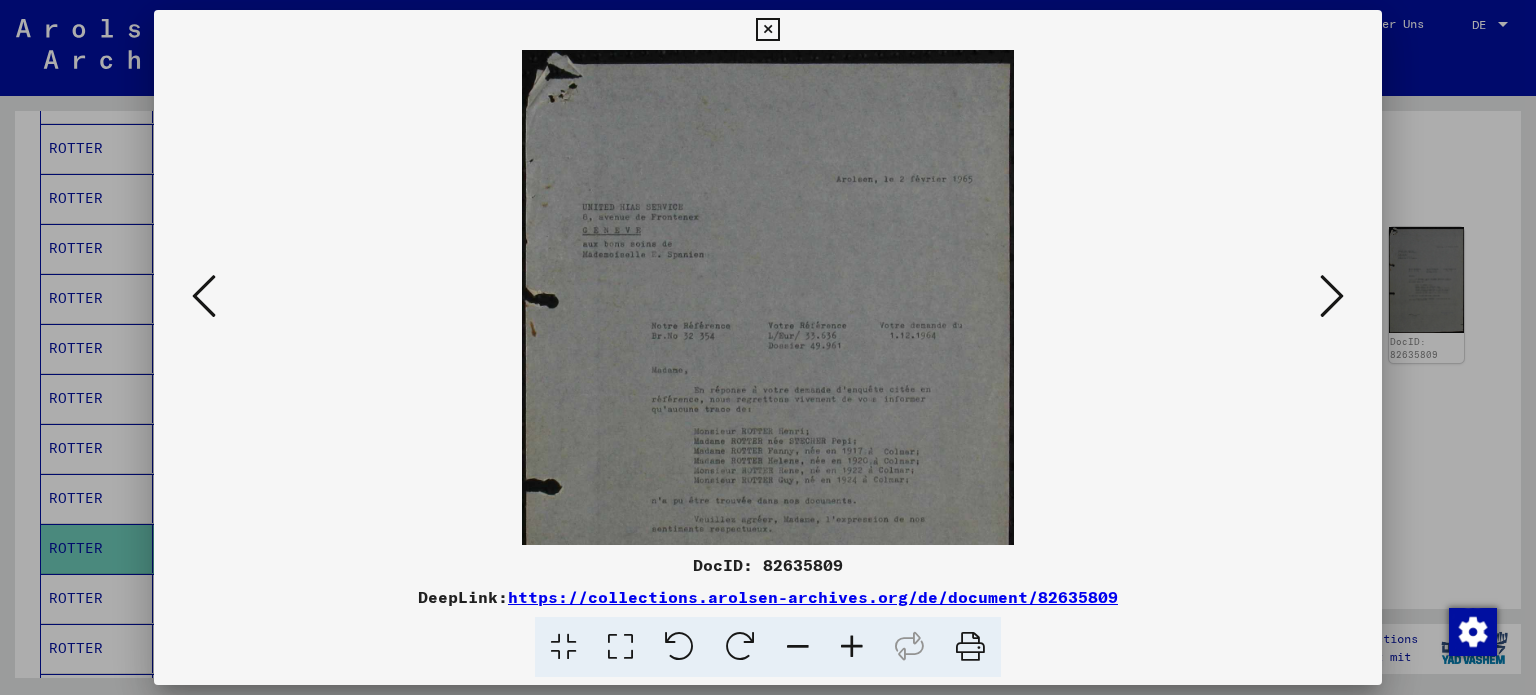 click at bounding box center [852, 647] 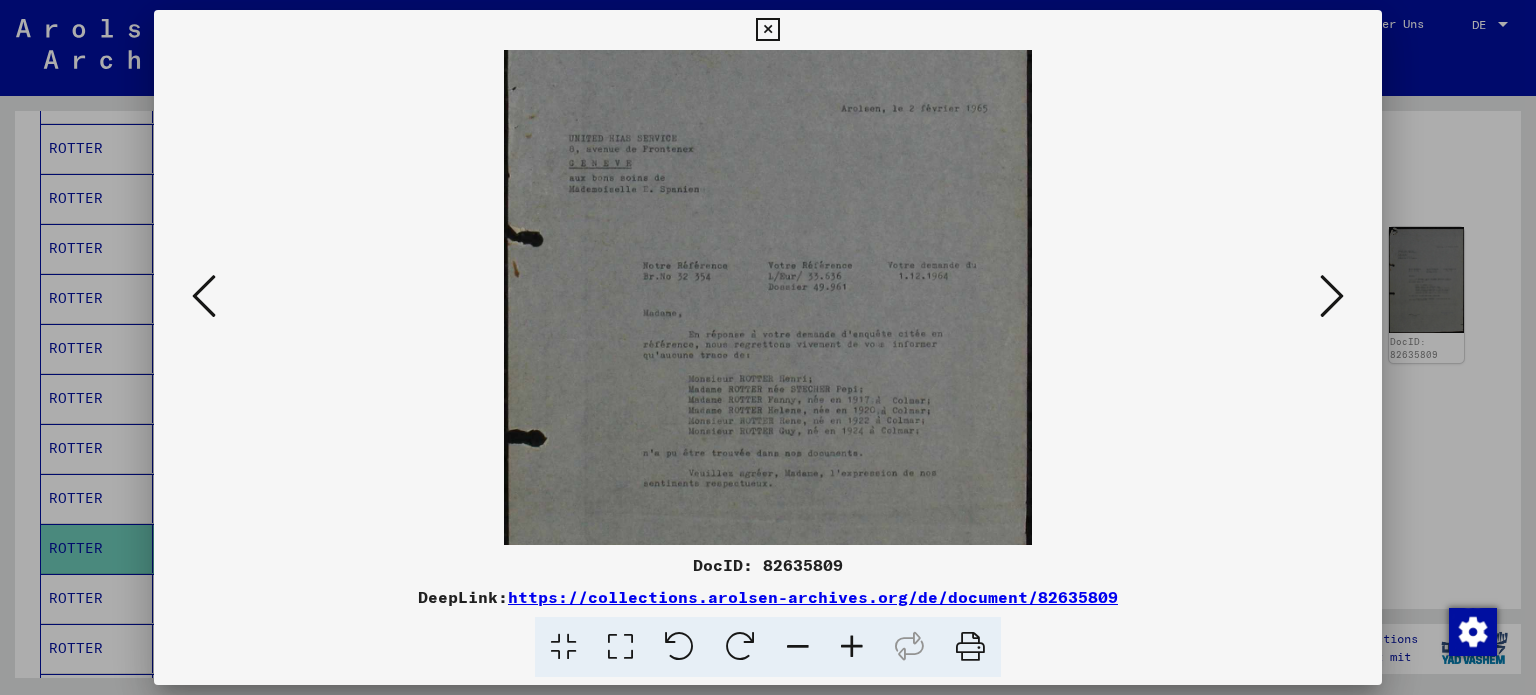 scroll, scrollTop: 83, scrollLeft: 0, axis: vertical 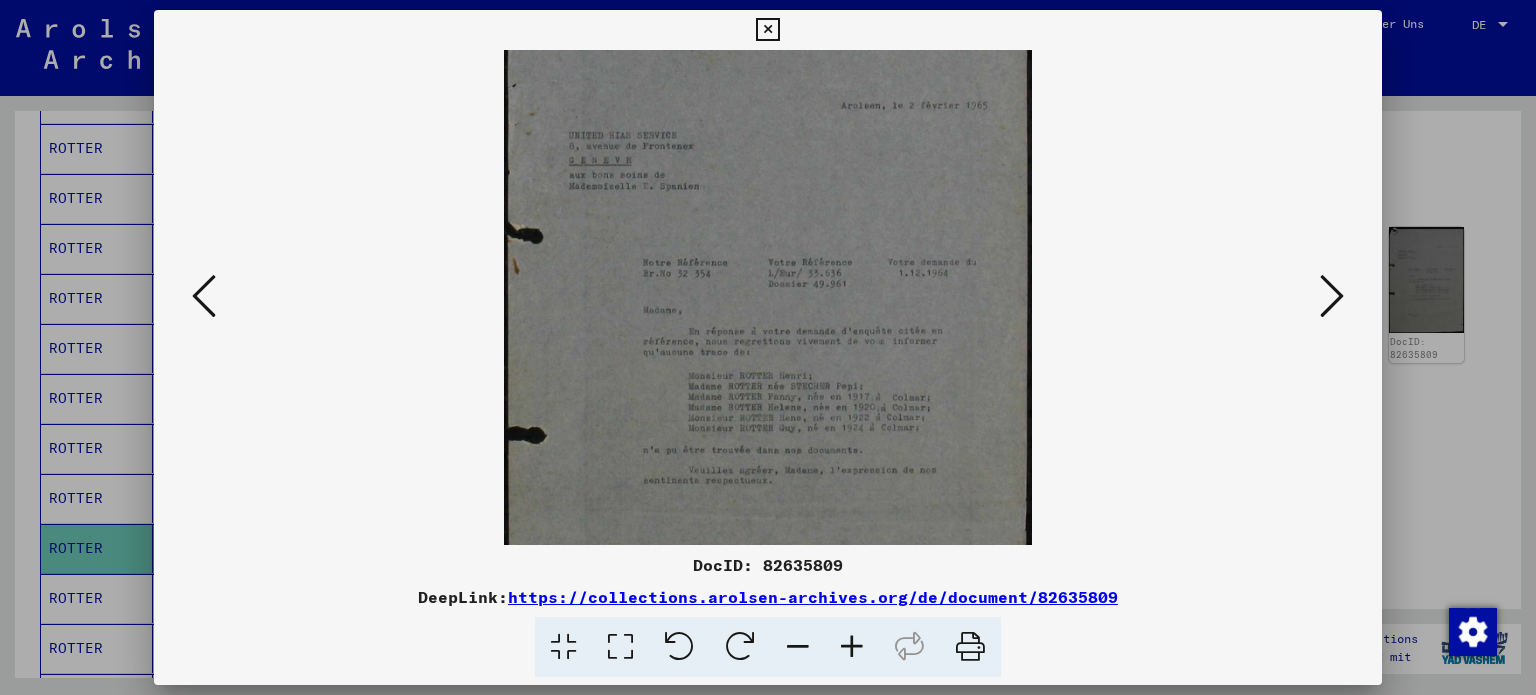 drag, startPoint x: 830, startPoint y: 515, endPoint x: 832, endPoint y: 436, distance: 79.025314 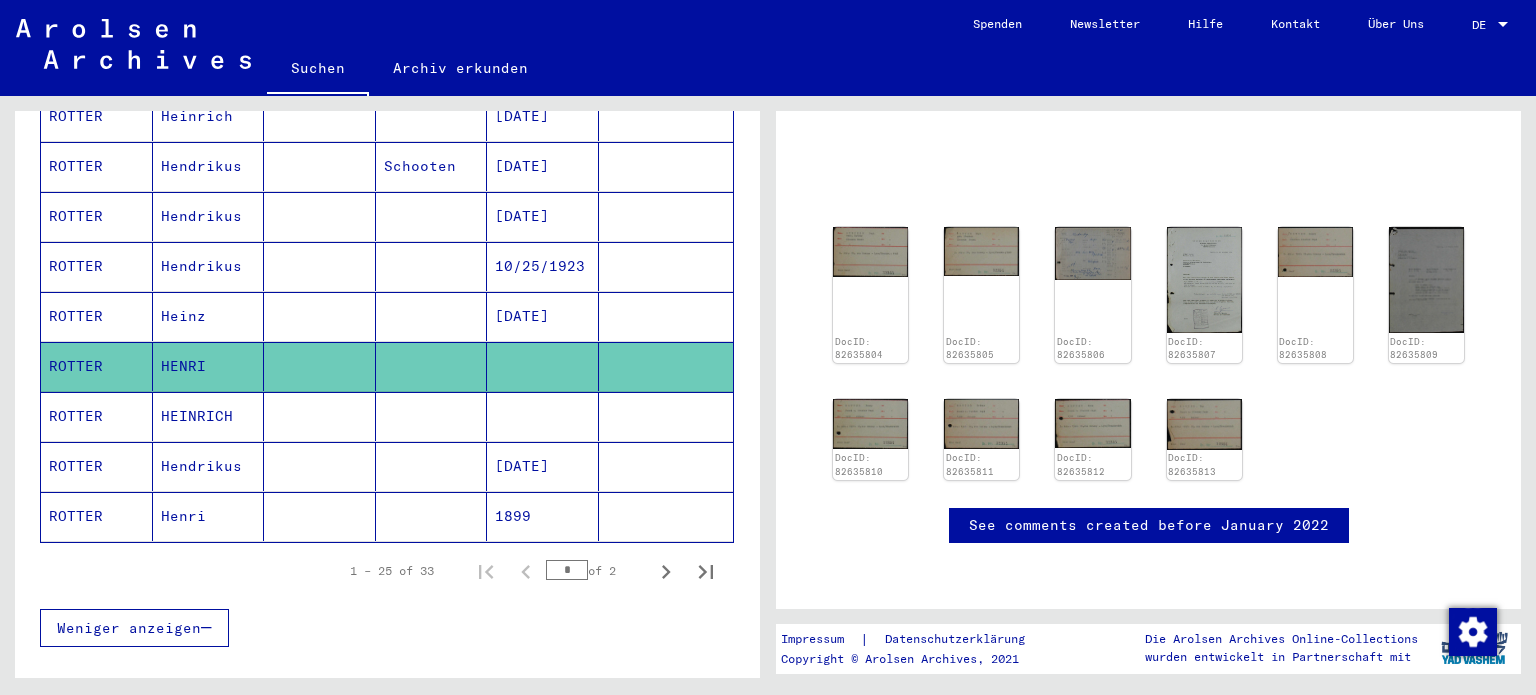 scroll, scrollTop: 1135, scrollLeft: 0, axis: vertical 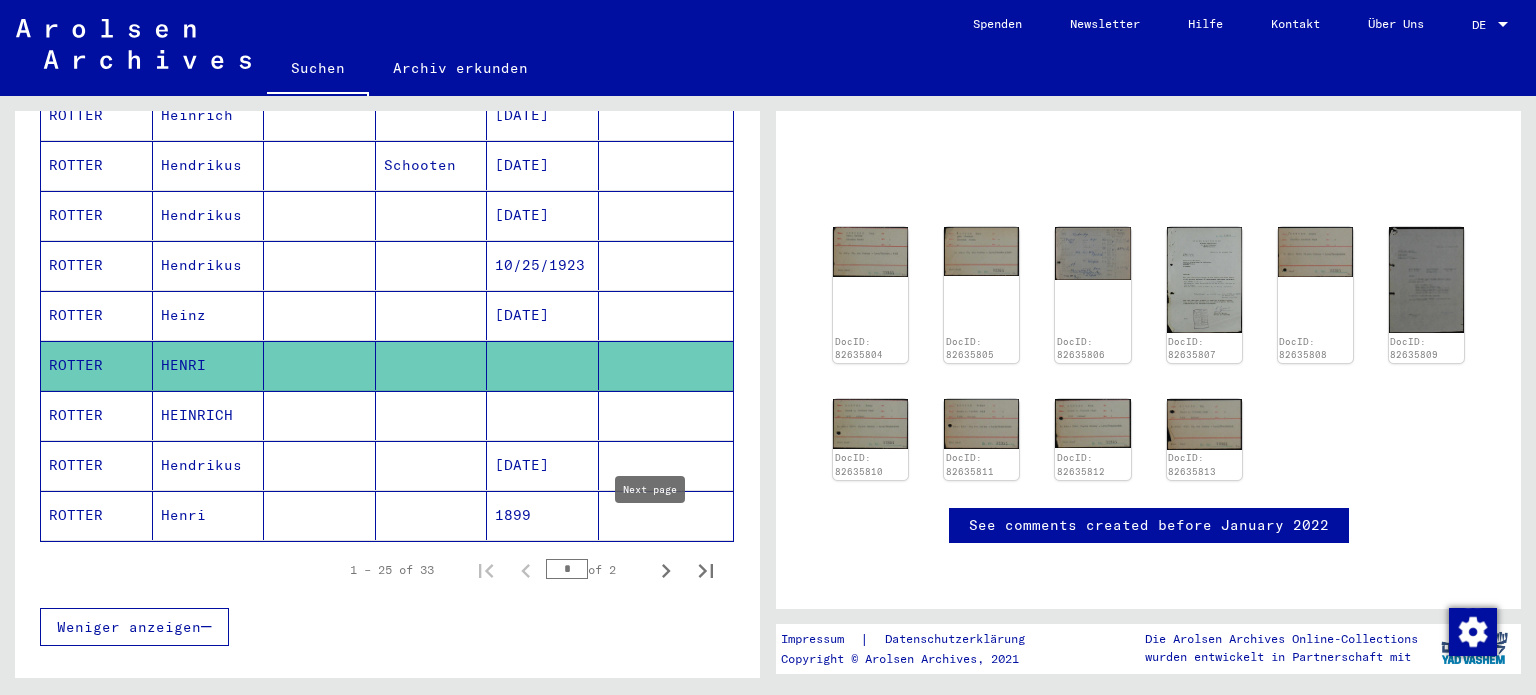 click 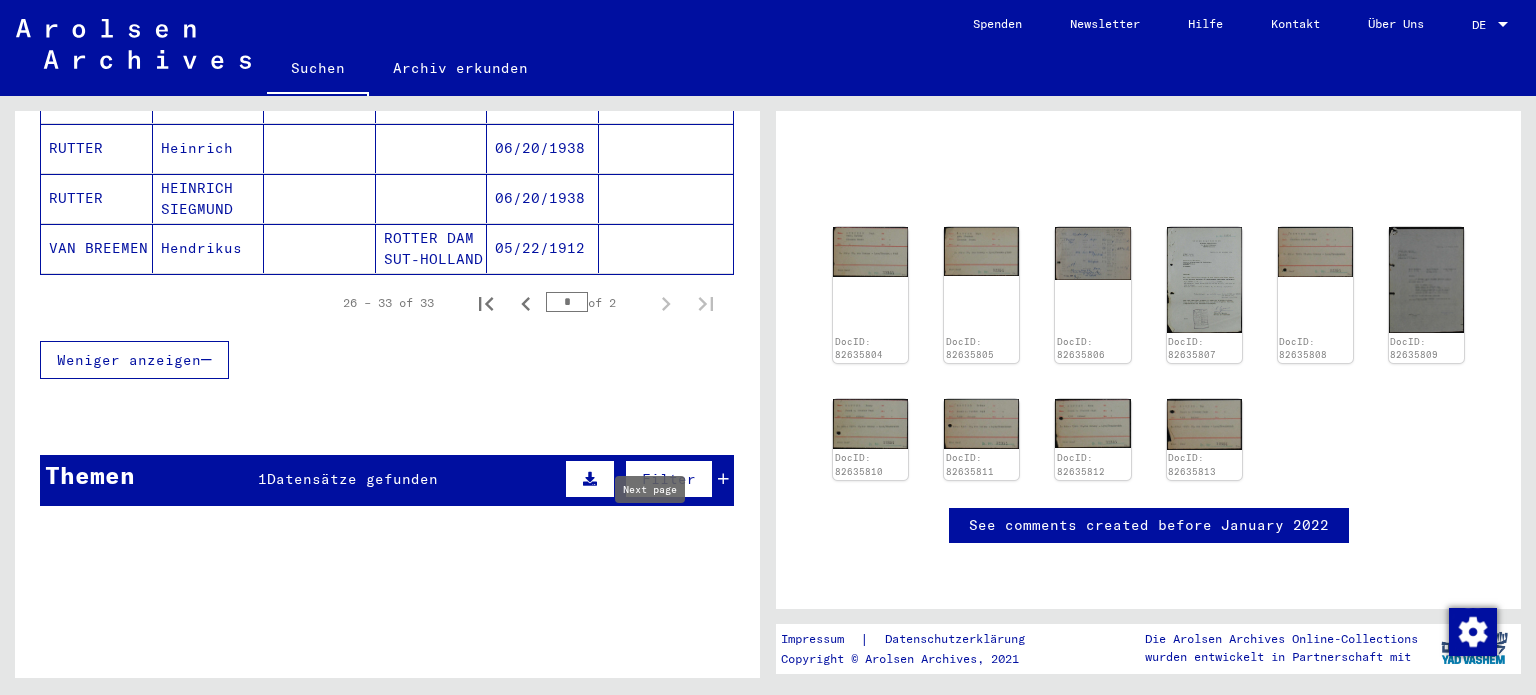 type on "*" 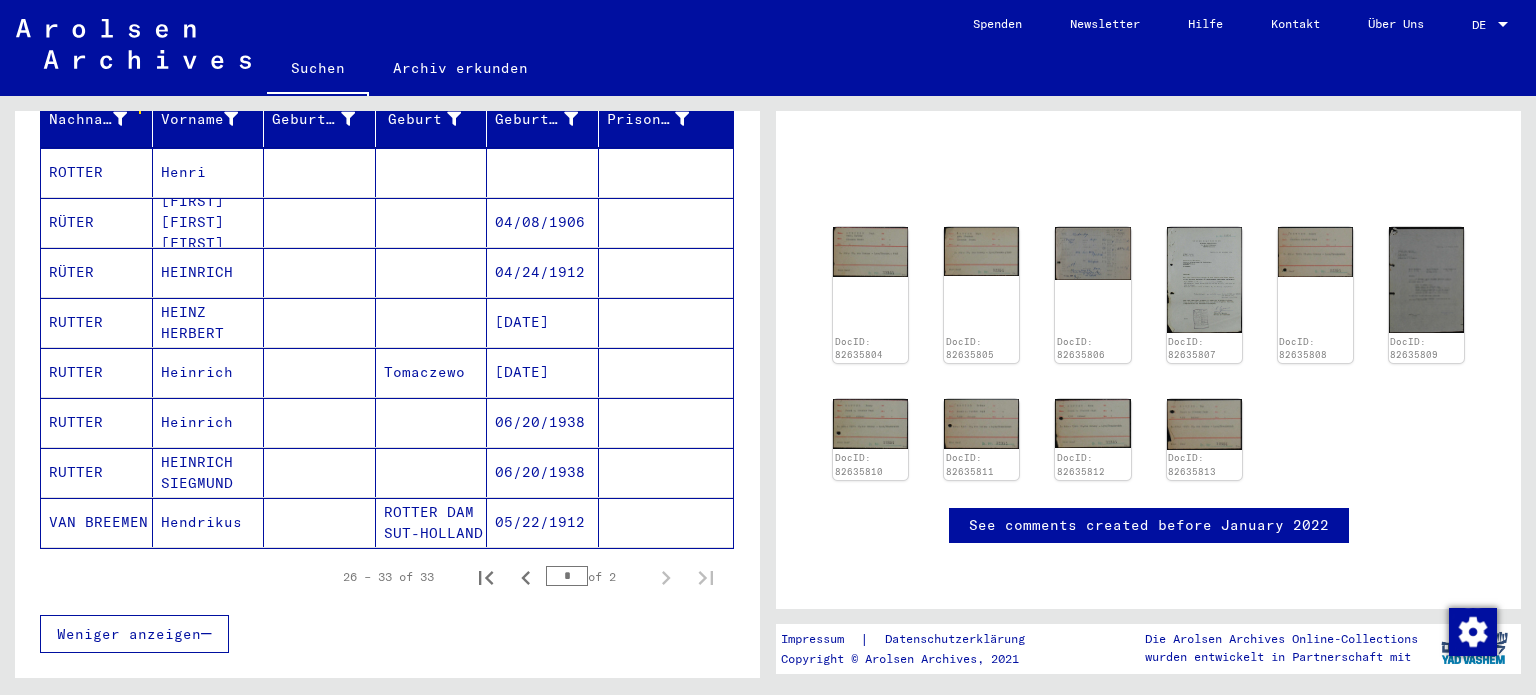 scroll, scrollTop: 257, scrollLeft: 0, axis: vertical 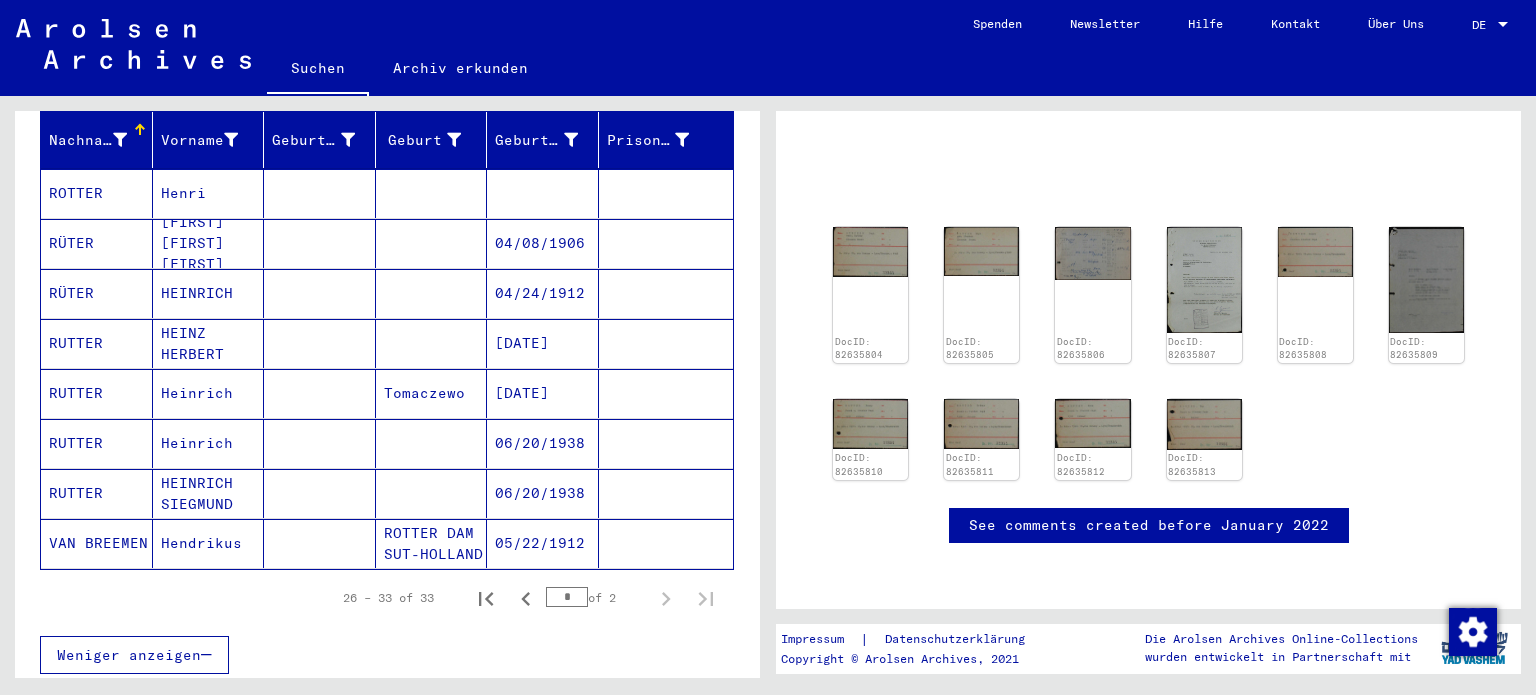 click on "Henri" at bounding box center [209, 243] 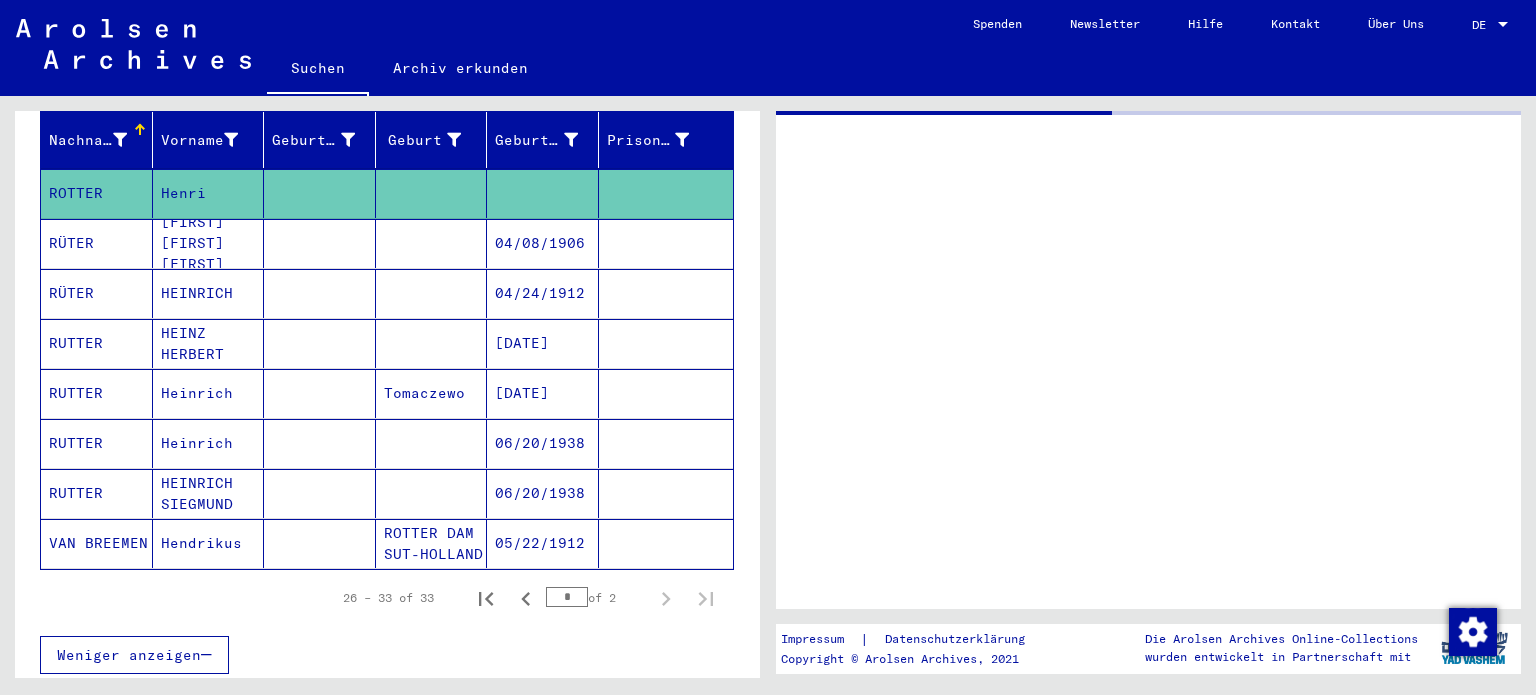 scroll, scrollTop: 0, scrollLeft: 0, axis: both 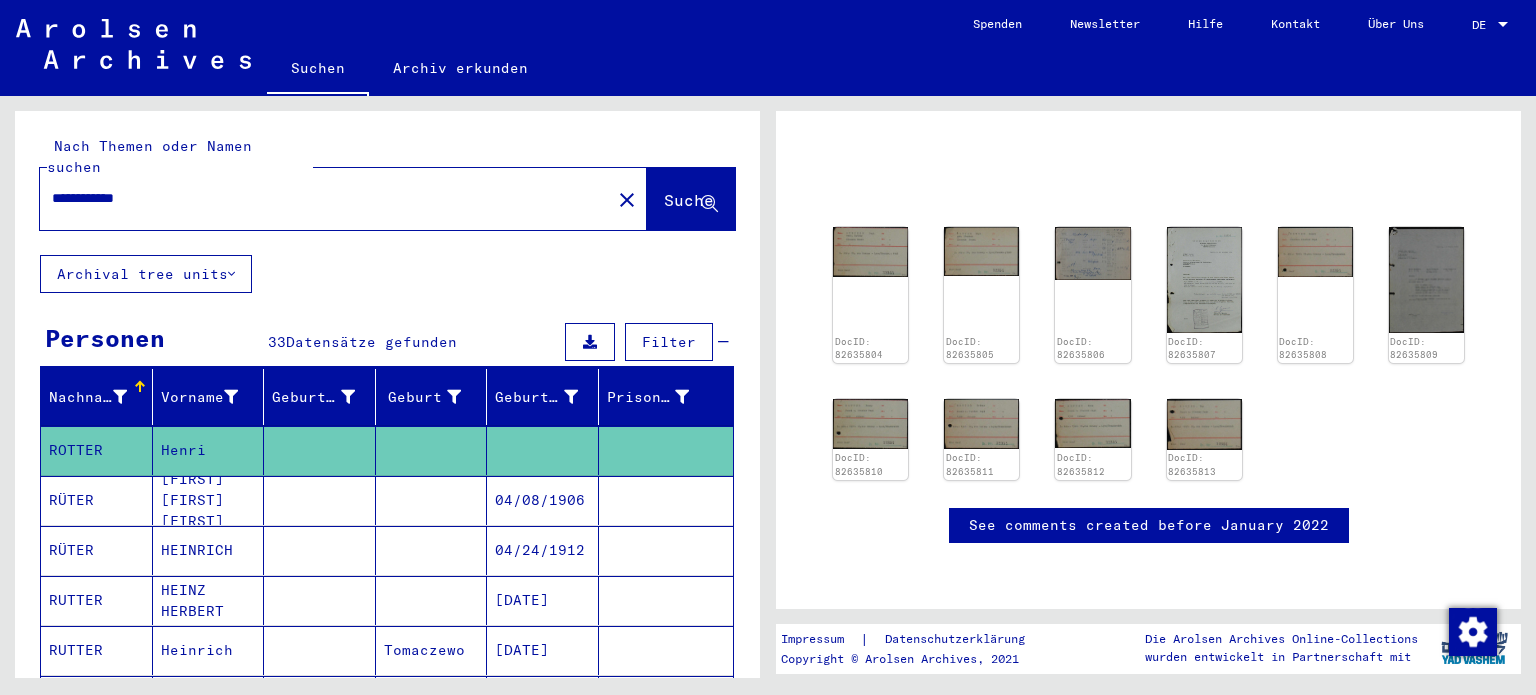 click on "**********" at bounding box center (325, 198) 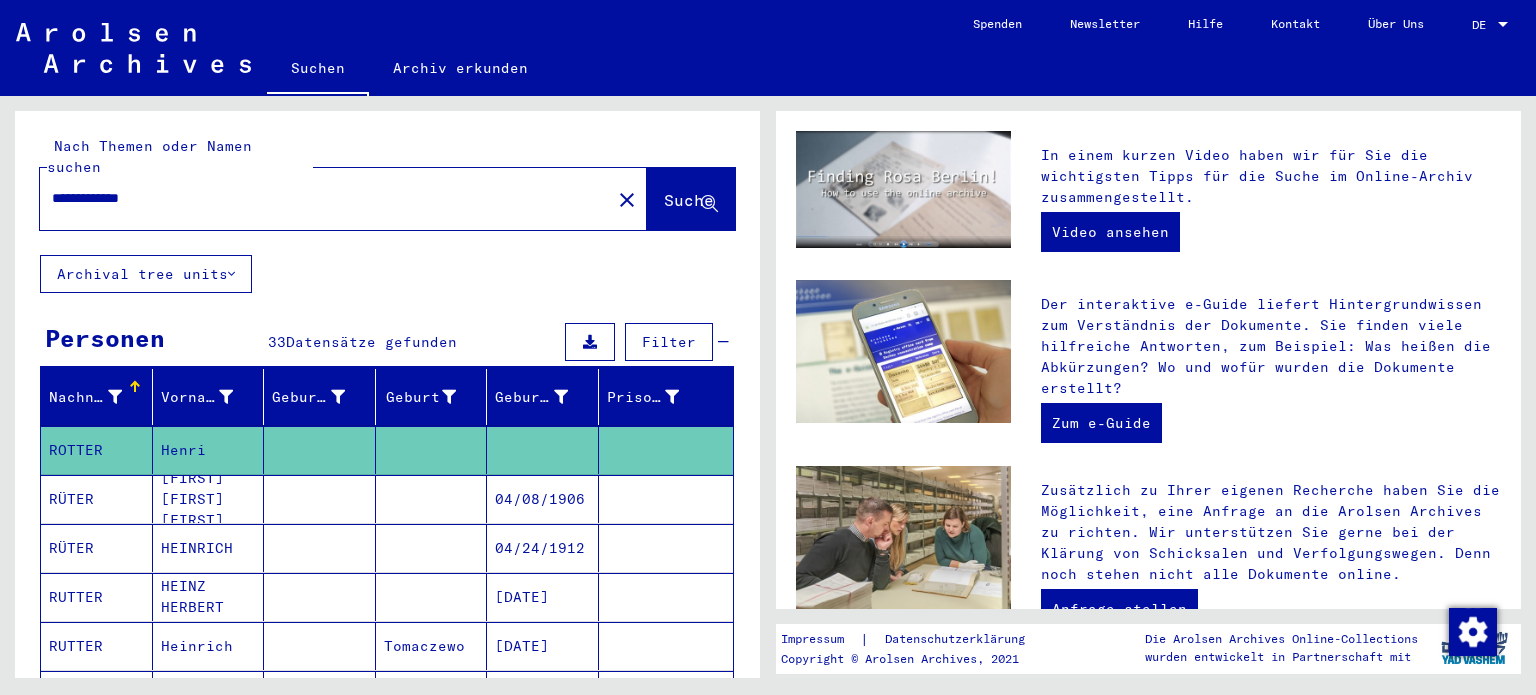 scroll, scrollTop: 0, scrollLeft: 0, axis: both 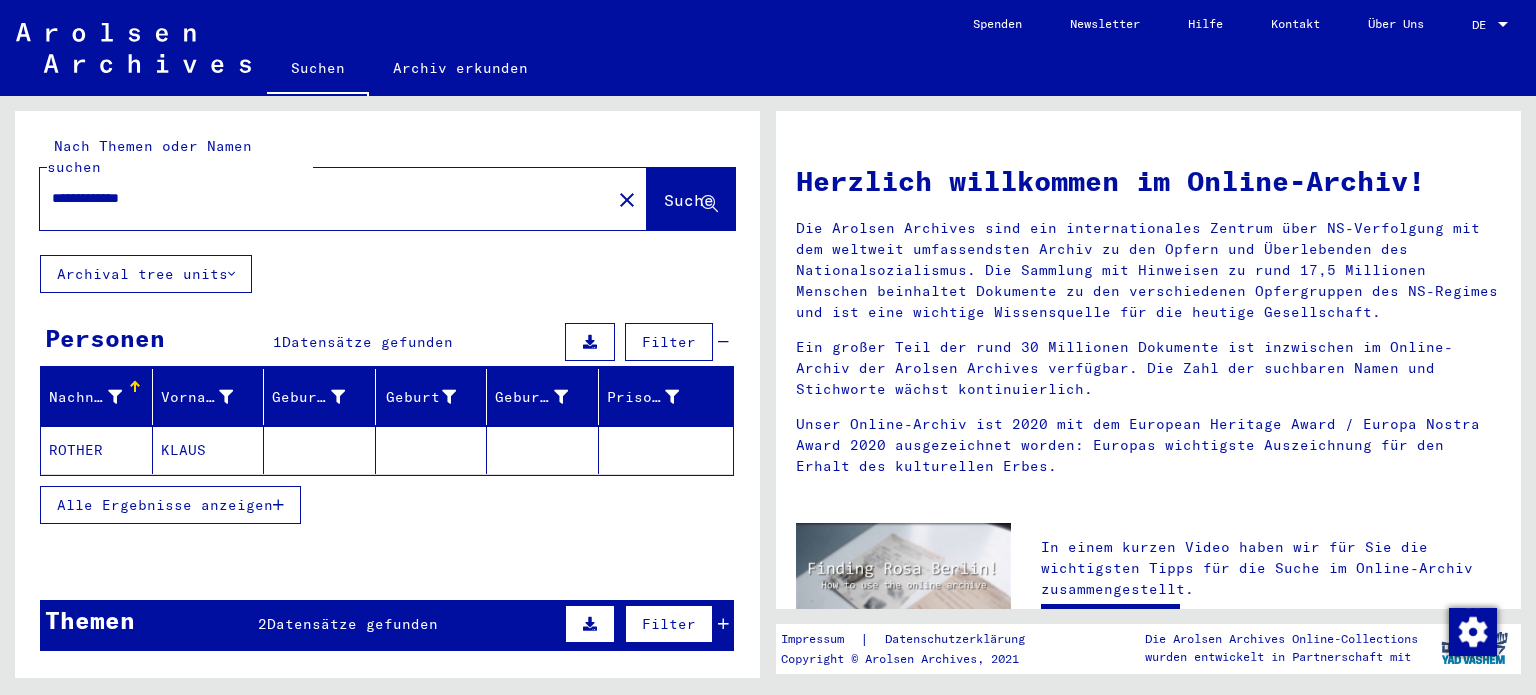 click on "KLAUS" 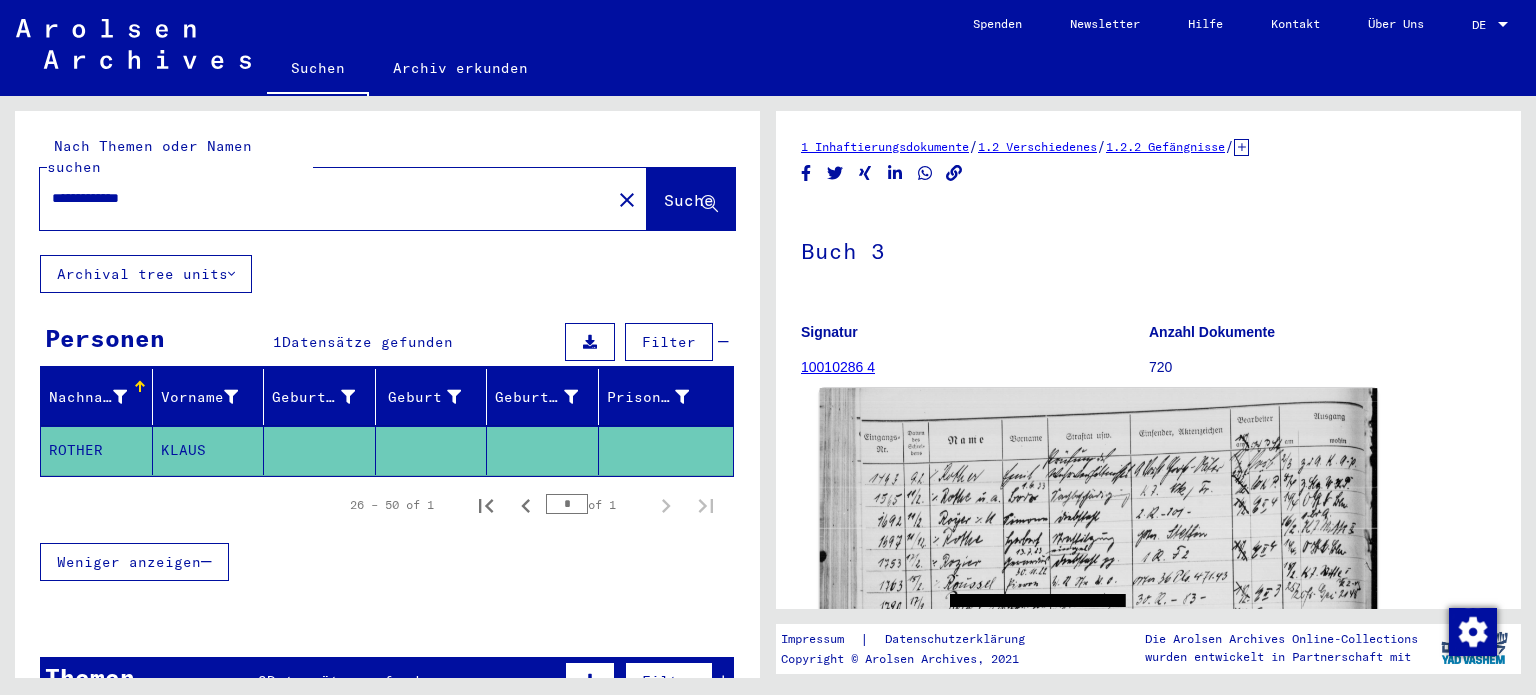 scroll, scrollTop: 0, scrollLeft: 0, axis: both 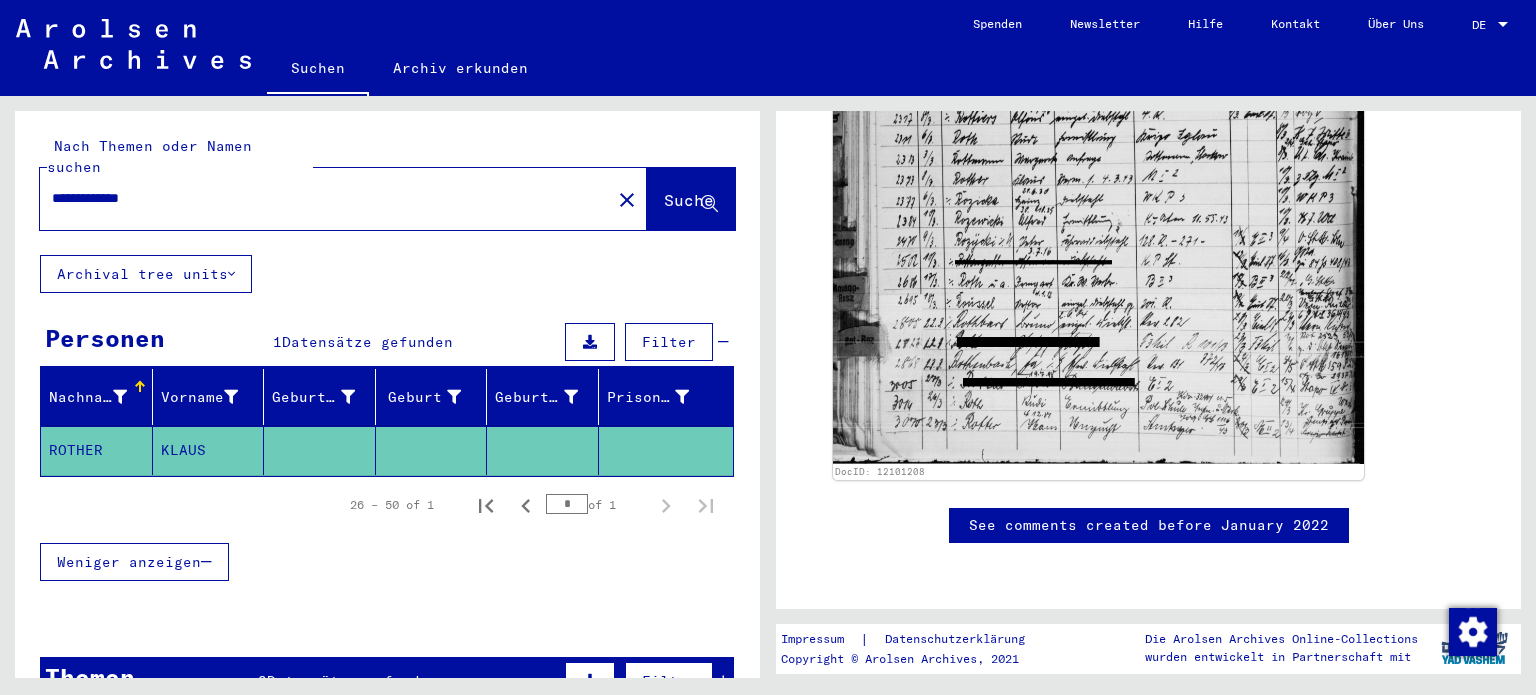click on "**********" at bounding box center (325, 198) 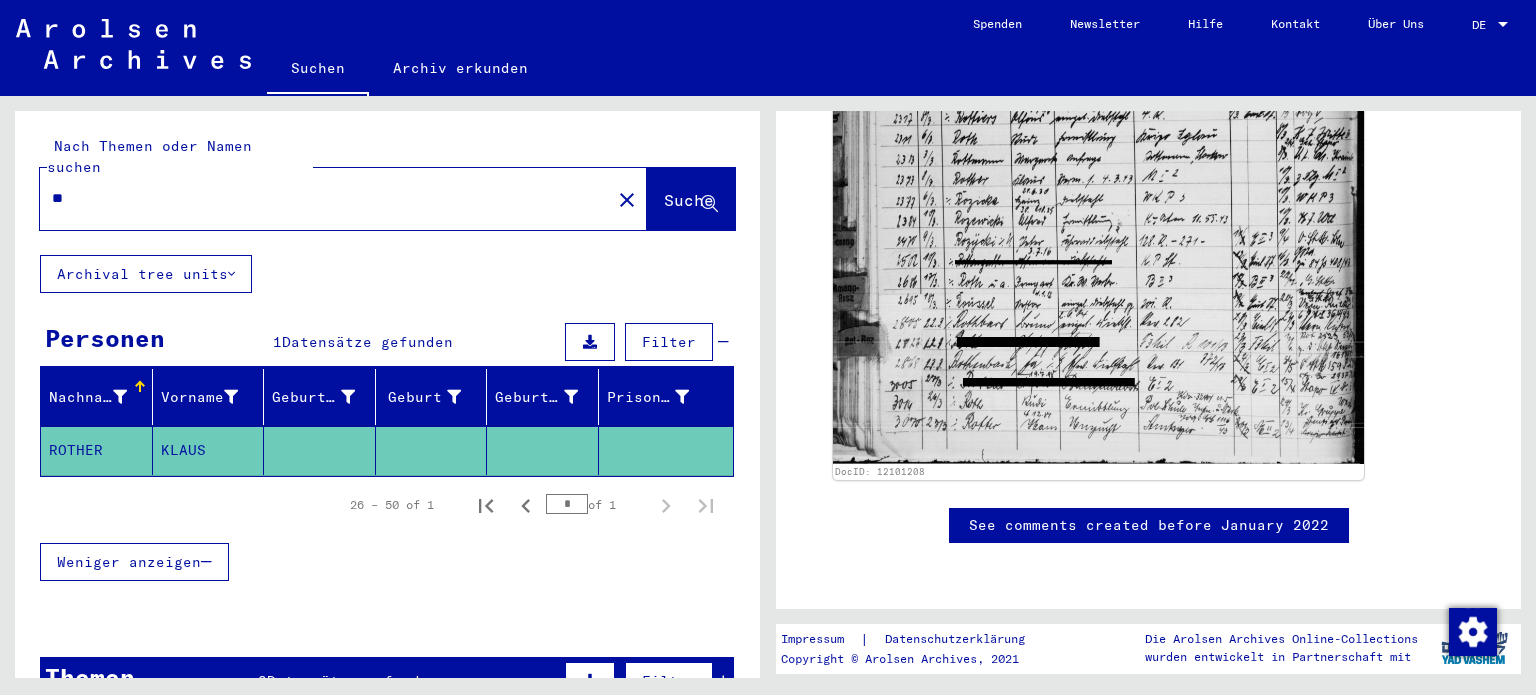 type on "*" 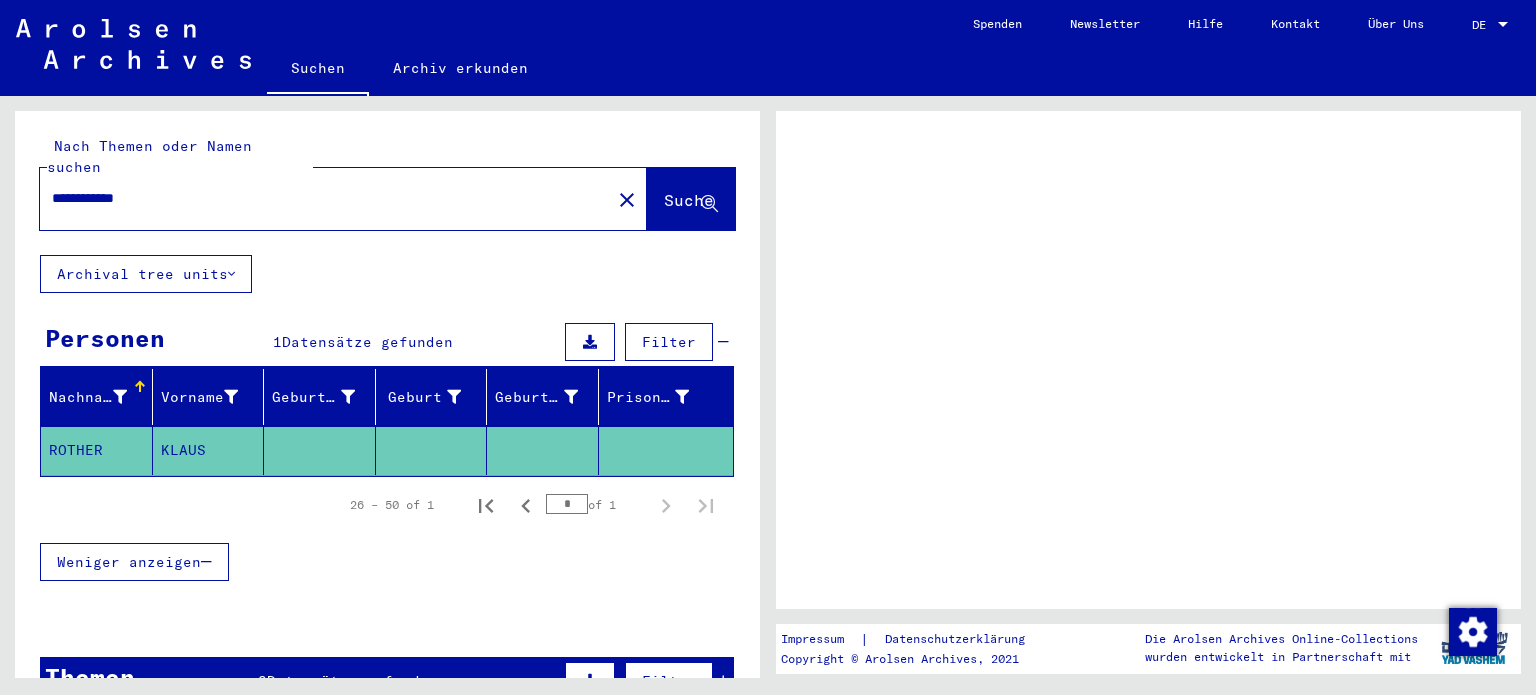 scroll, scrollTop: 0, scrollLeft: 0, axis: both 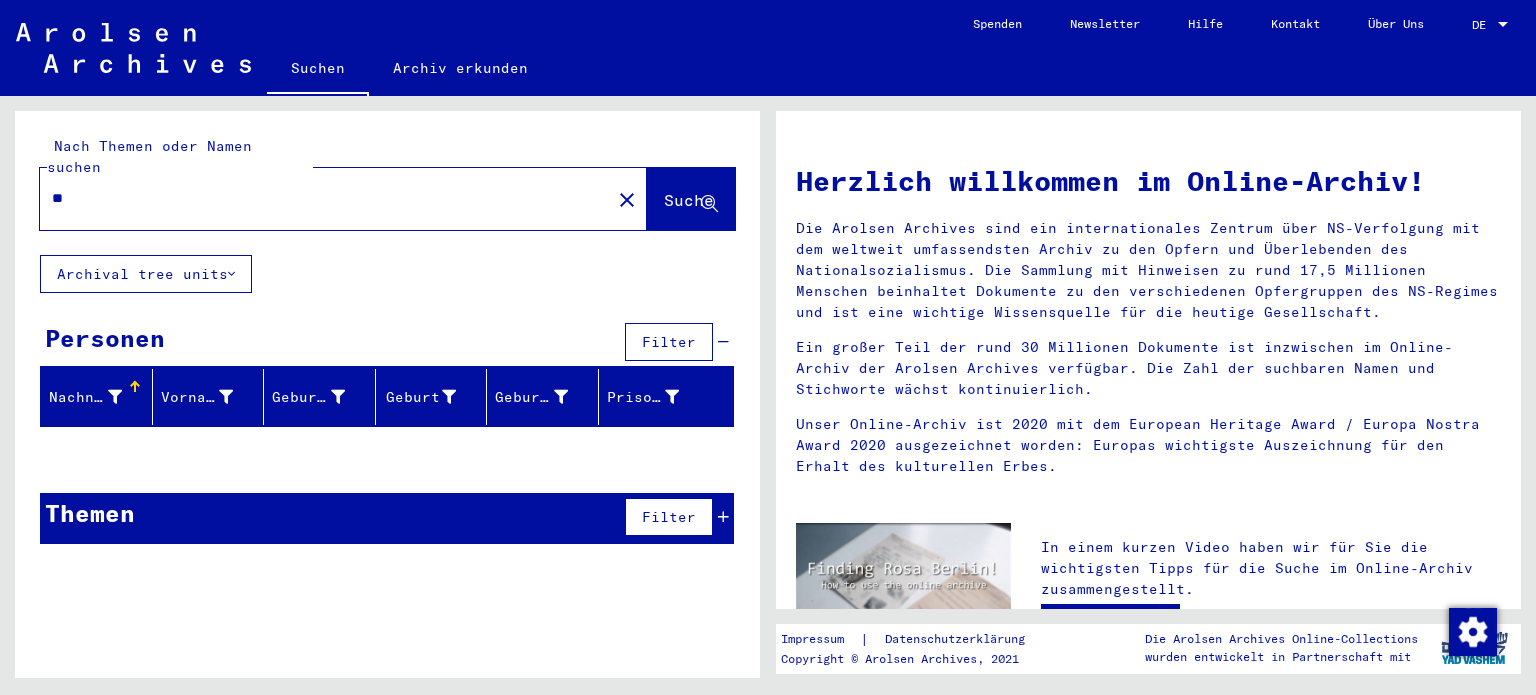 type on "*" 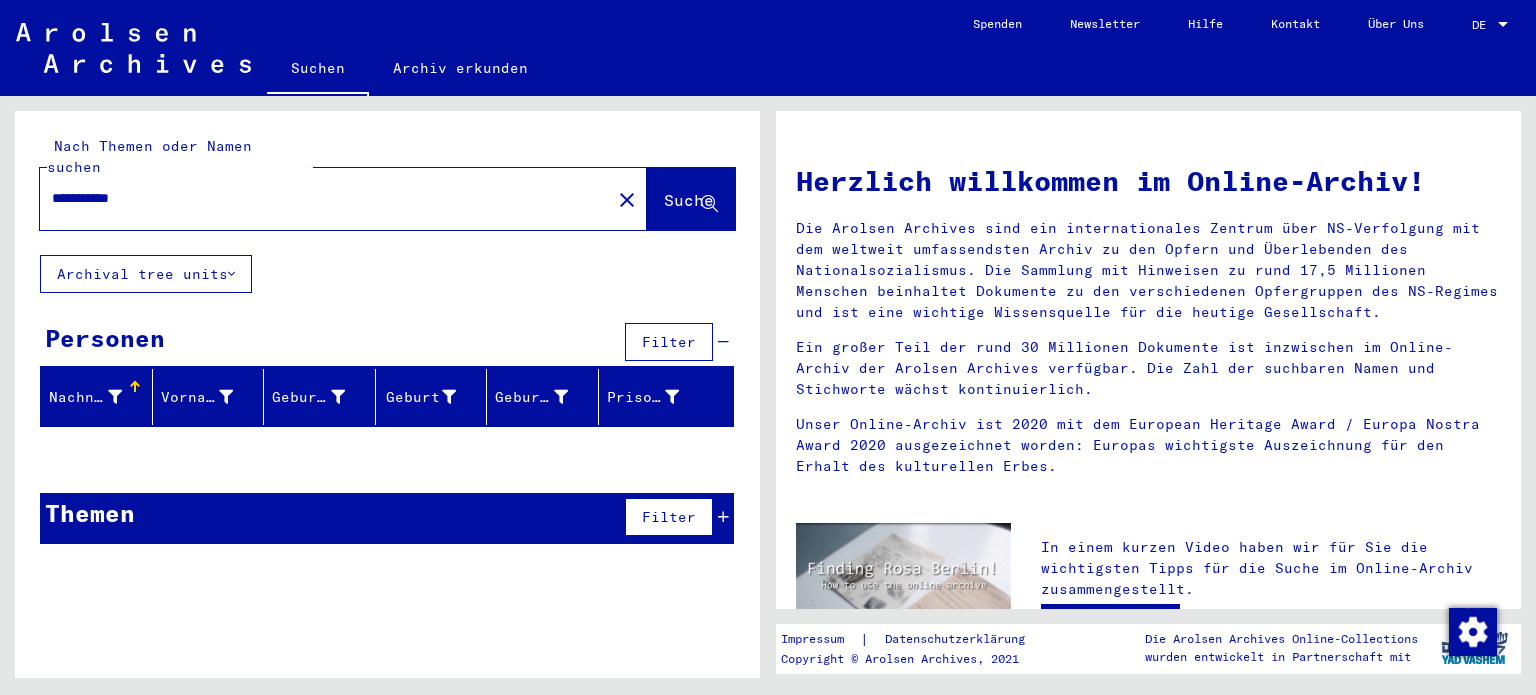 type on "**********" 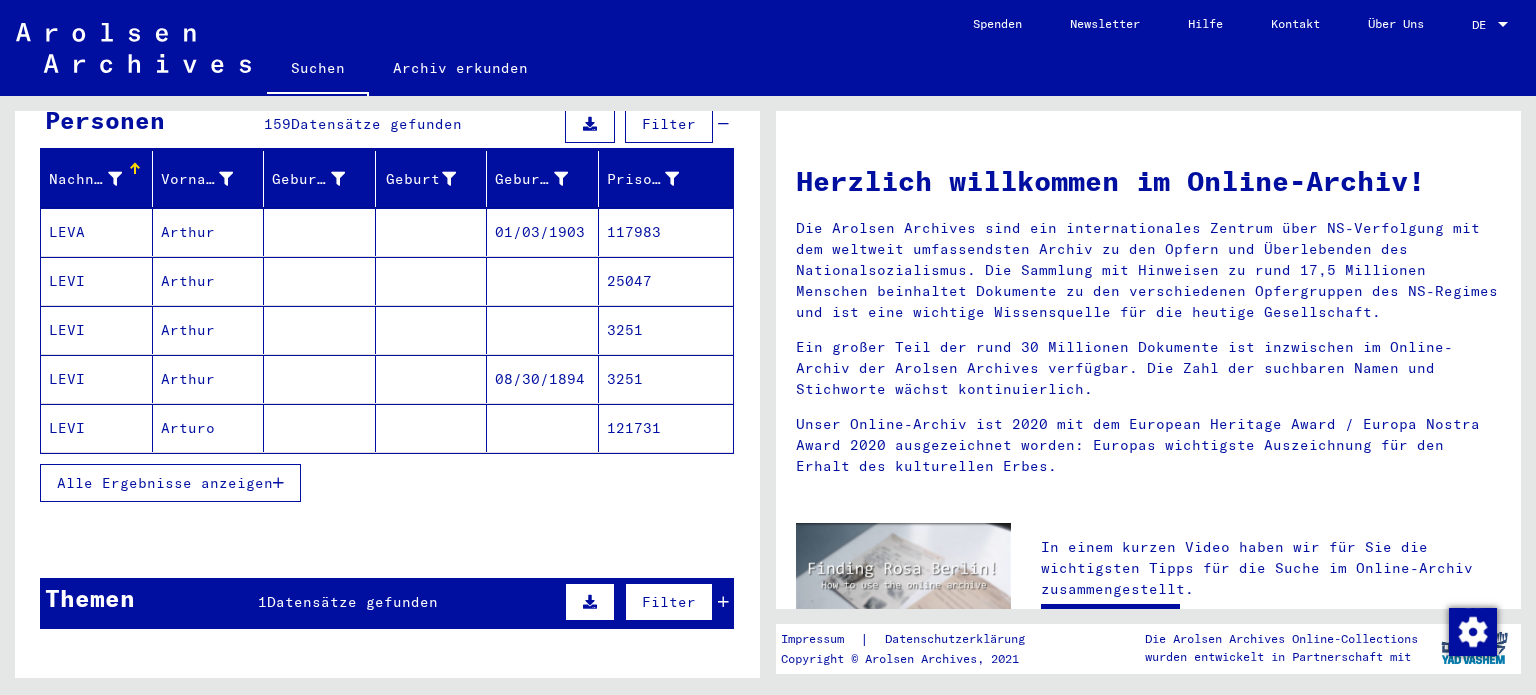 scroll, scrollTop: 224, scrollLeft: 0, axis: vertical 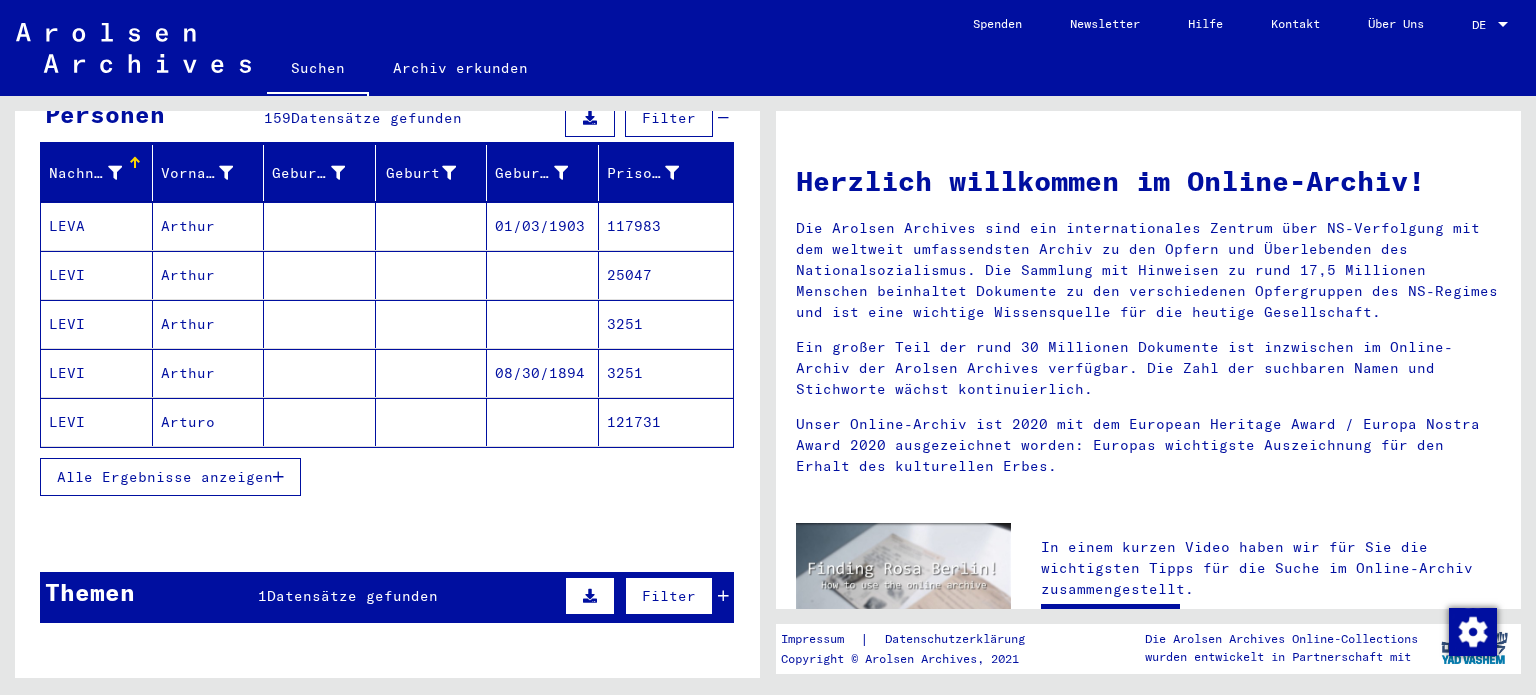 click on "Alle Ergebnisse anzeigen" at bounding box center (170, 477) 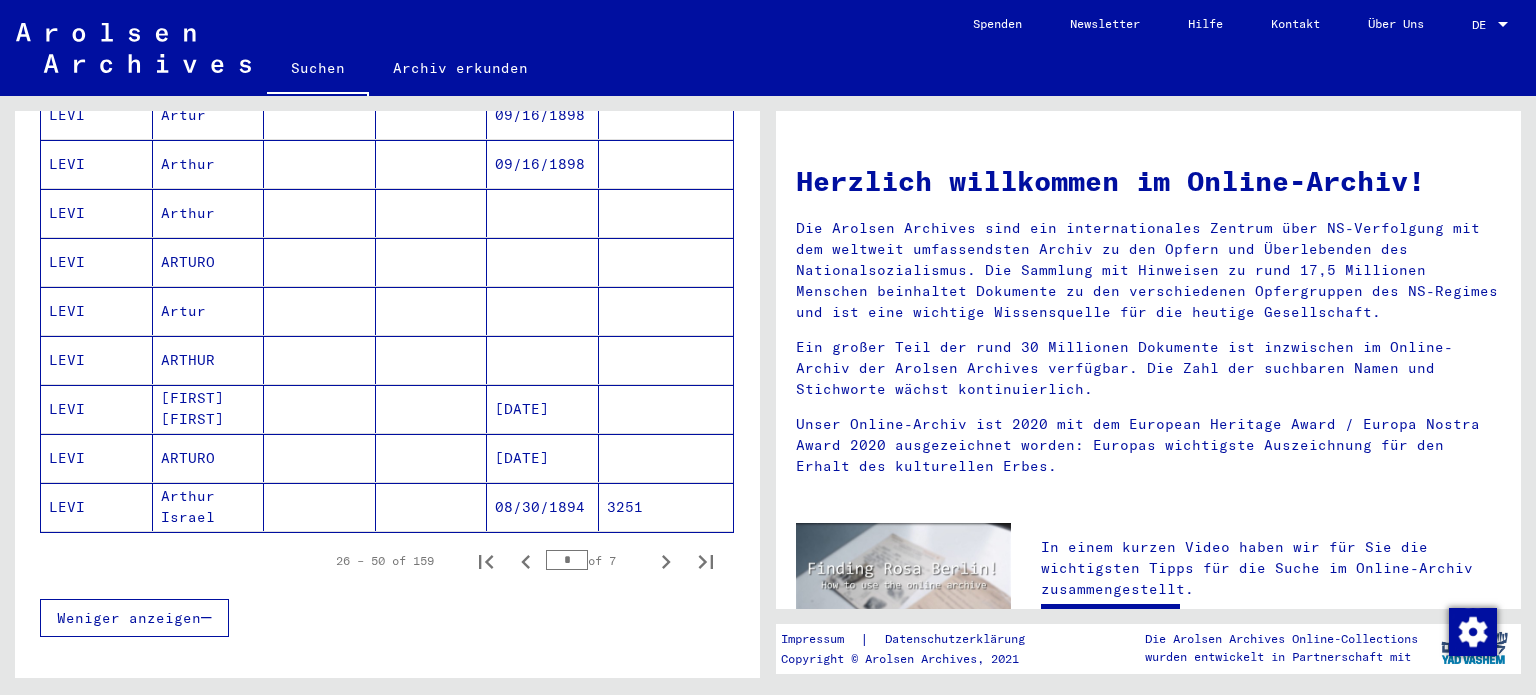scroll, scrollTop: 1120, scrollLeft: 0, axis: vertical 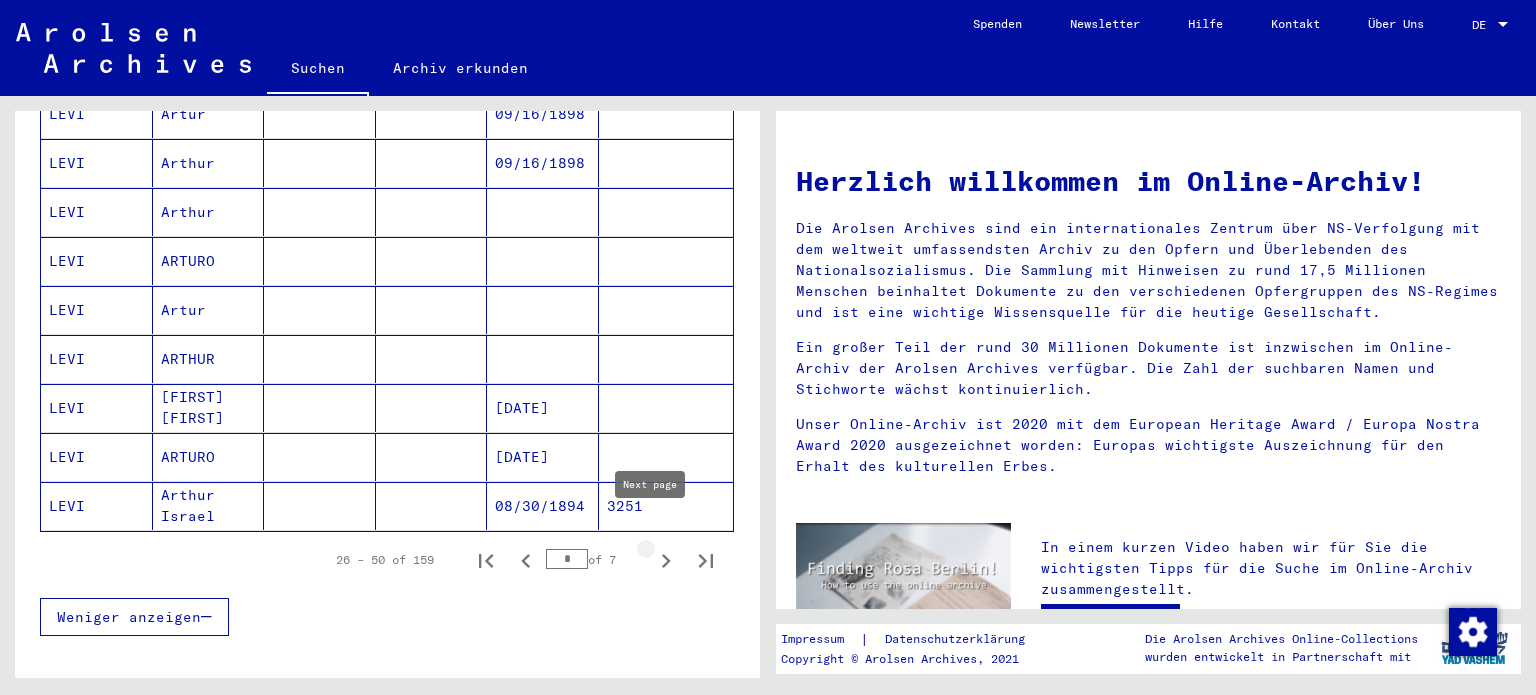 click 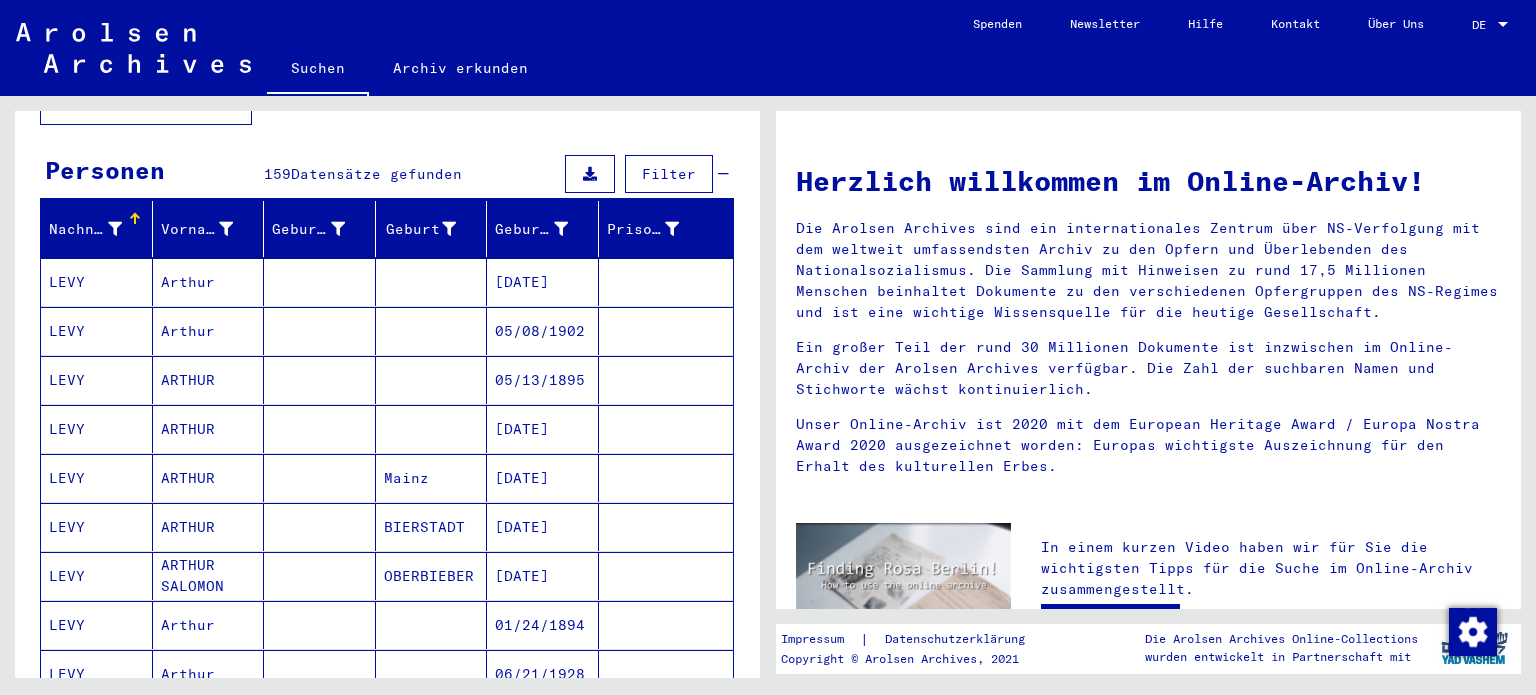 scroll, scrollTop: 0, scrollLeft: 0, axis: both 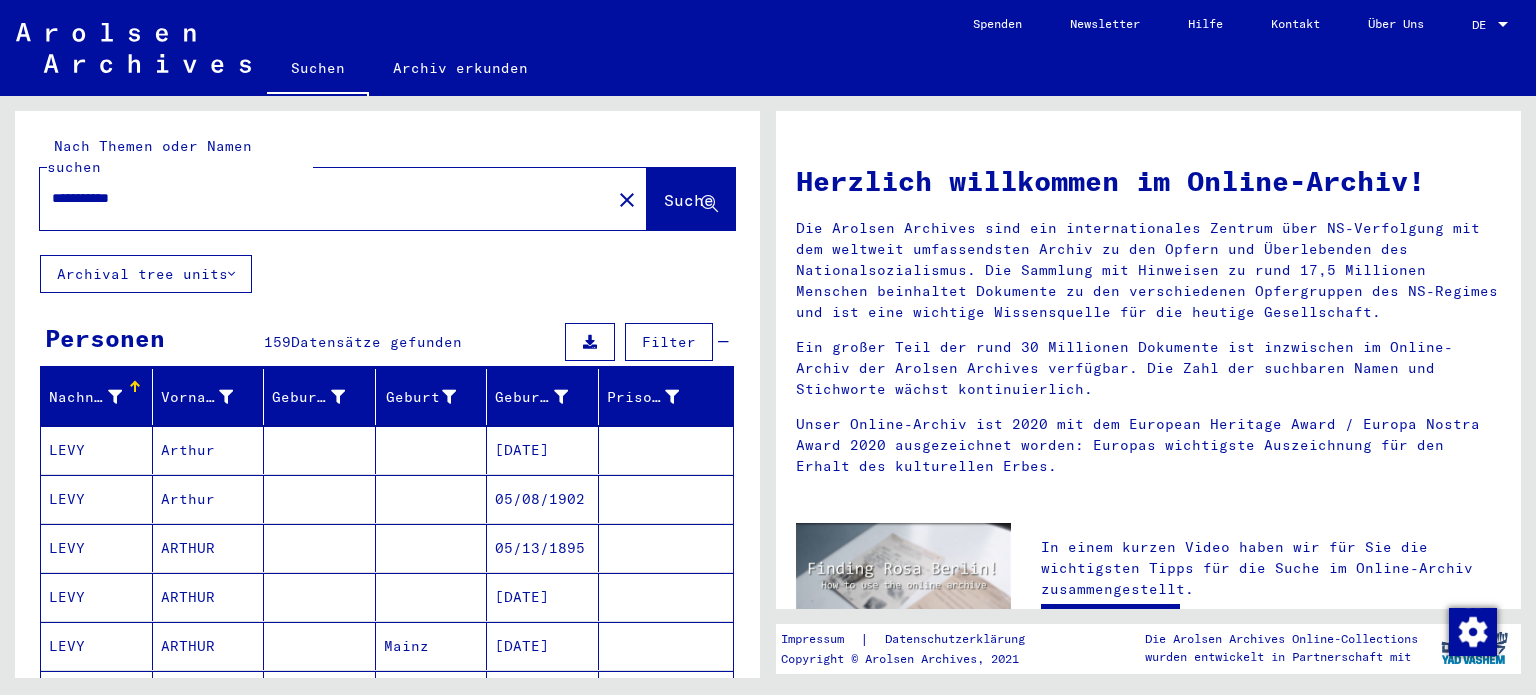 click on "**********" at bounding box center [319, 198] 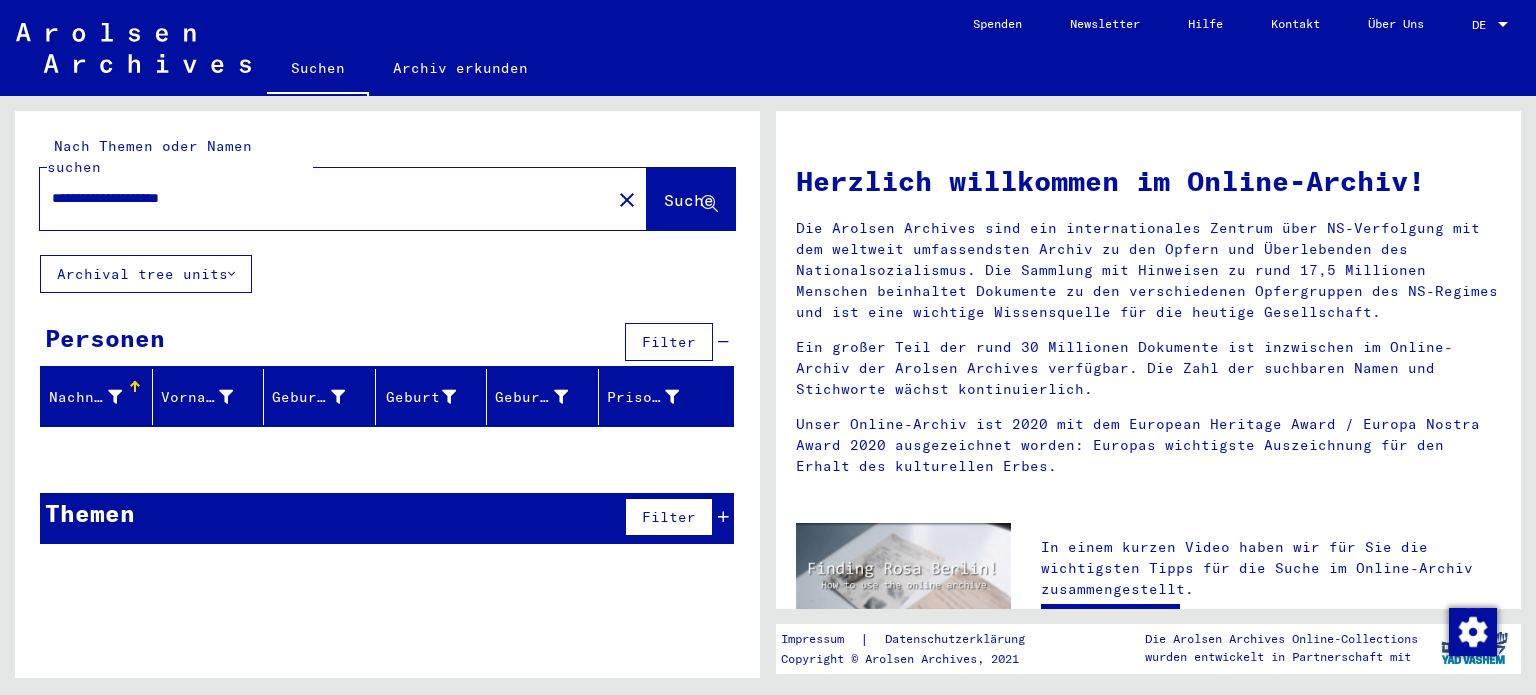 click on "**********" at bounding box center (319, 198) 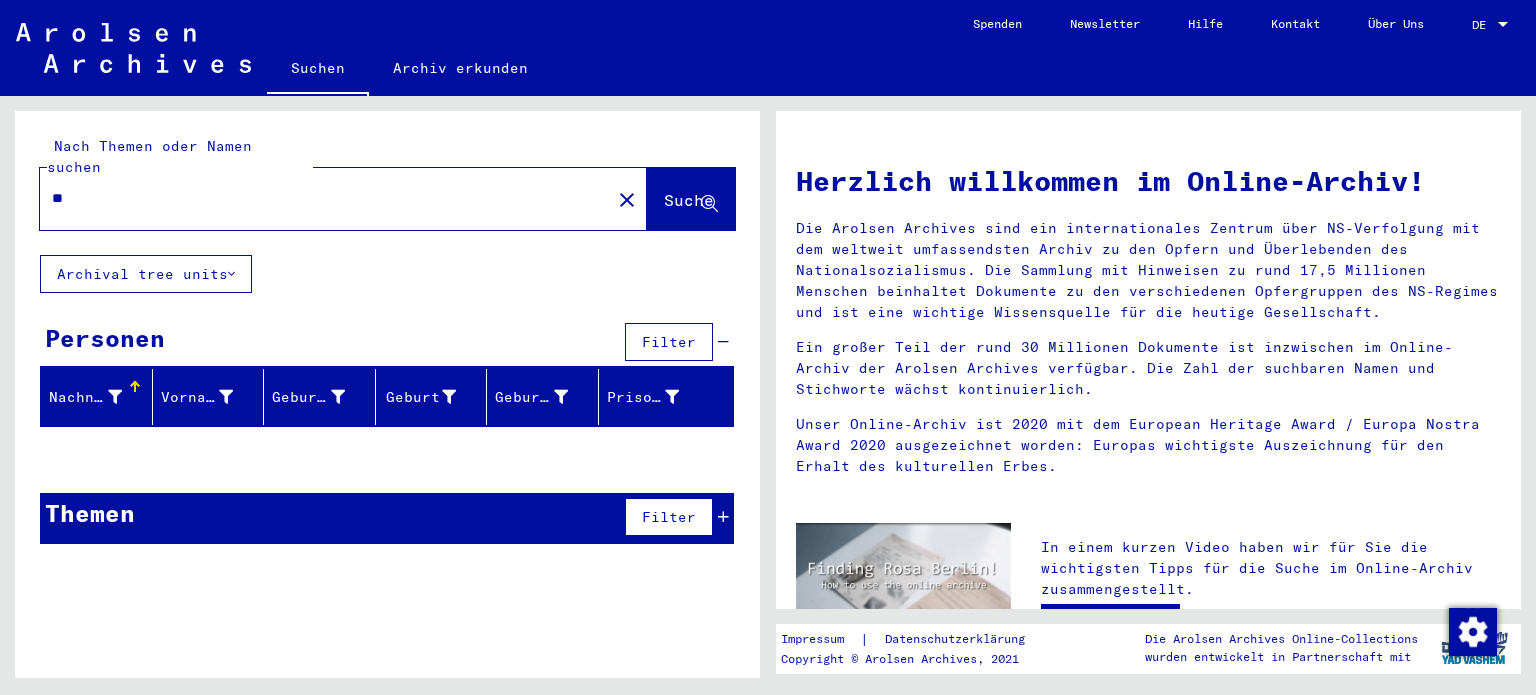 type on "*" 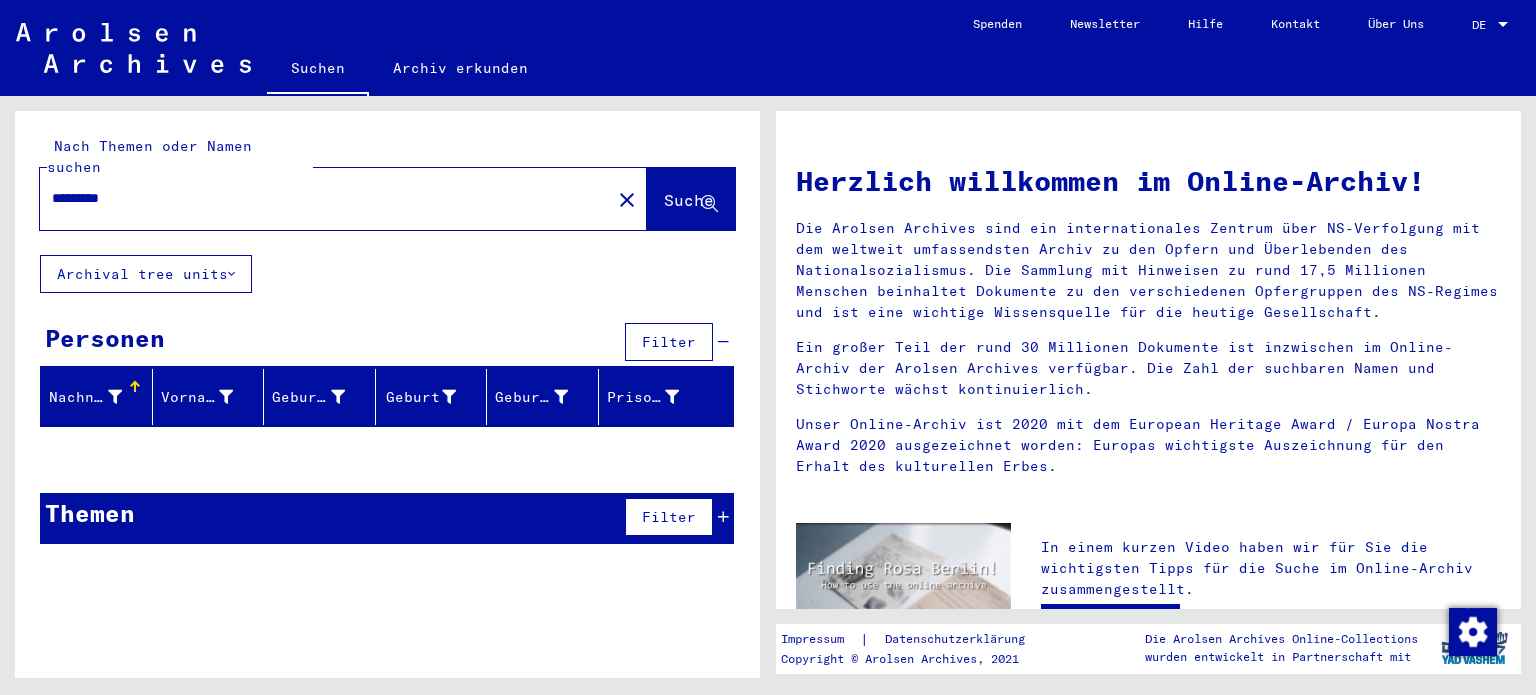 type on "********" 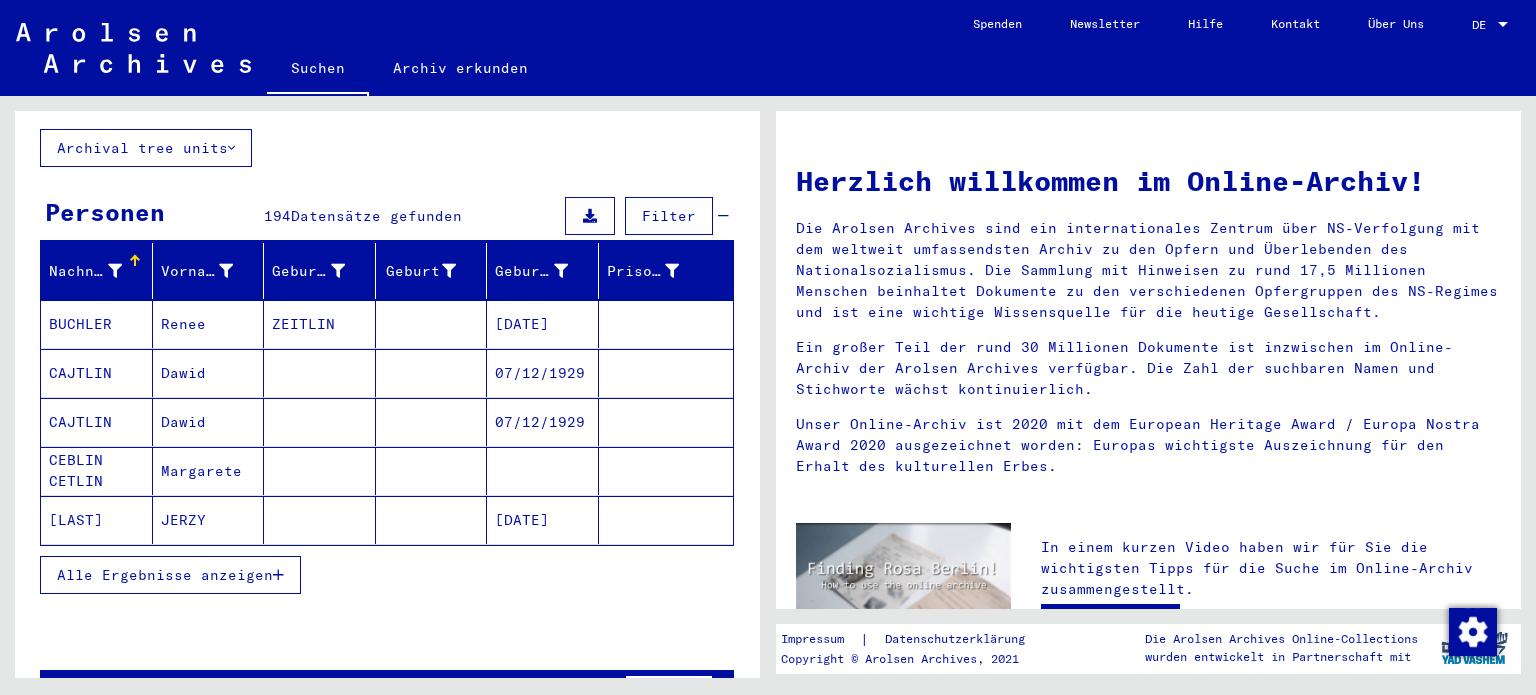 scroll, scrollTop: 127, scrollLeft: 0, axis: vertical 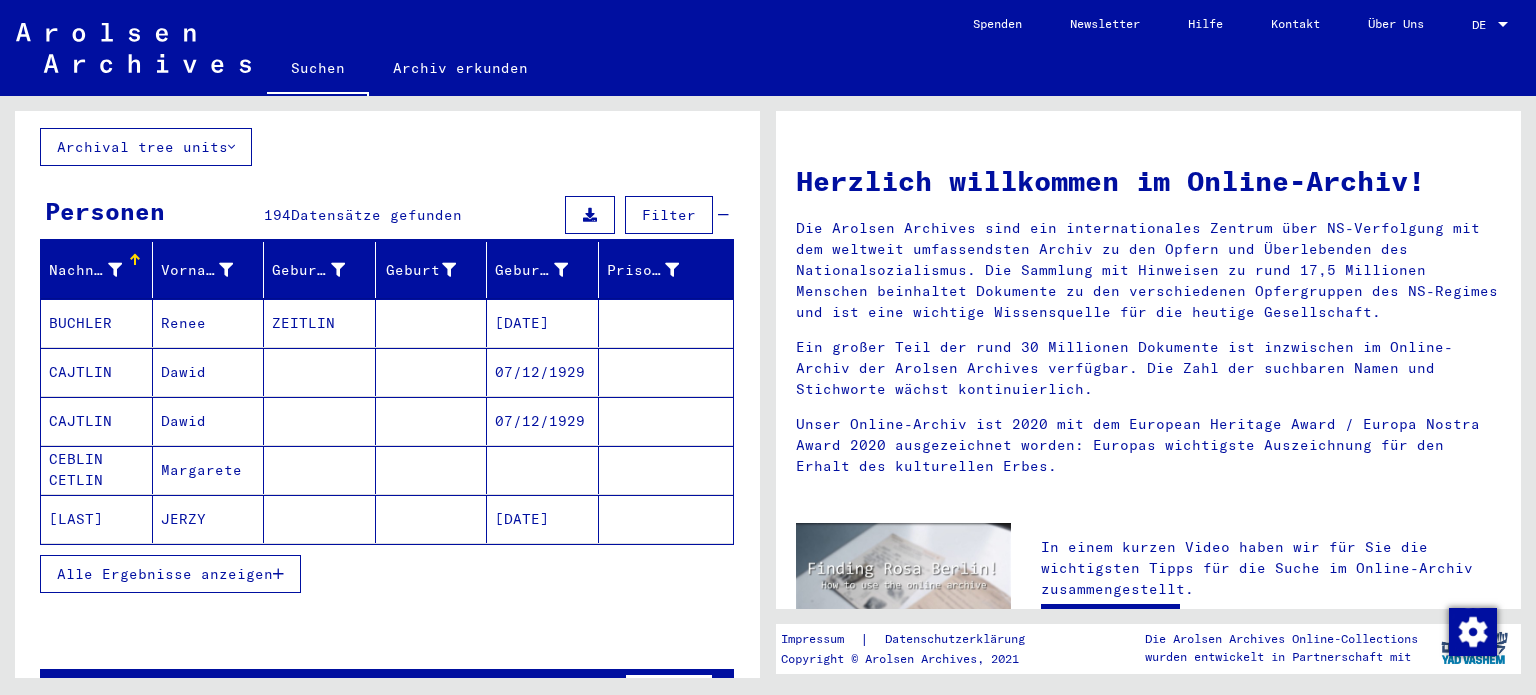 click on "ZEITLIN" at bounding box center [320, 372] 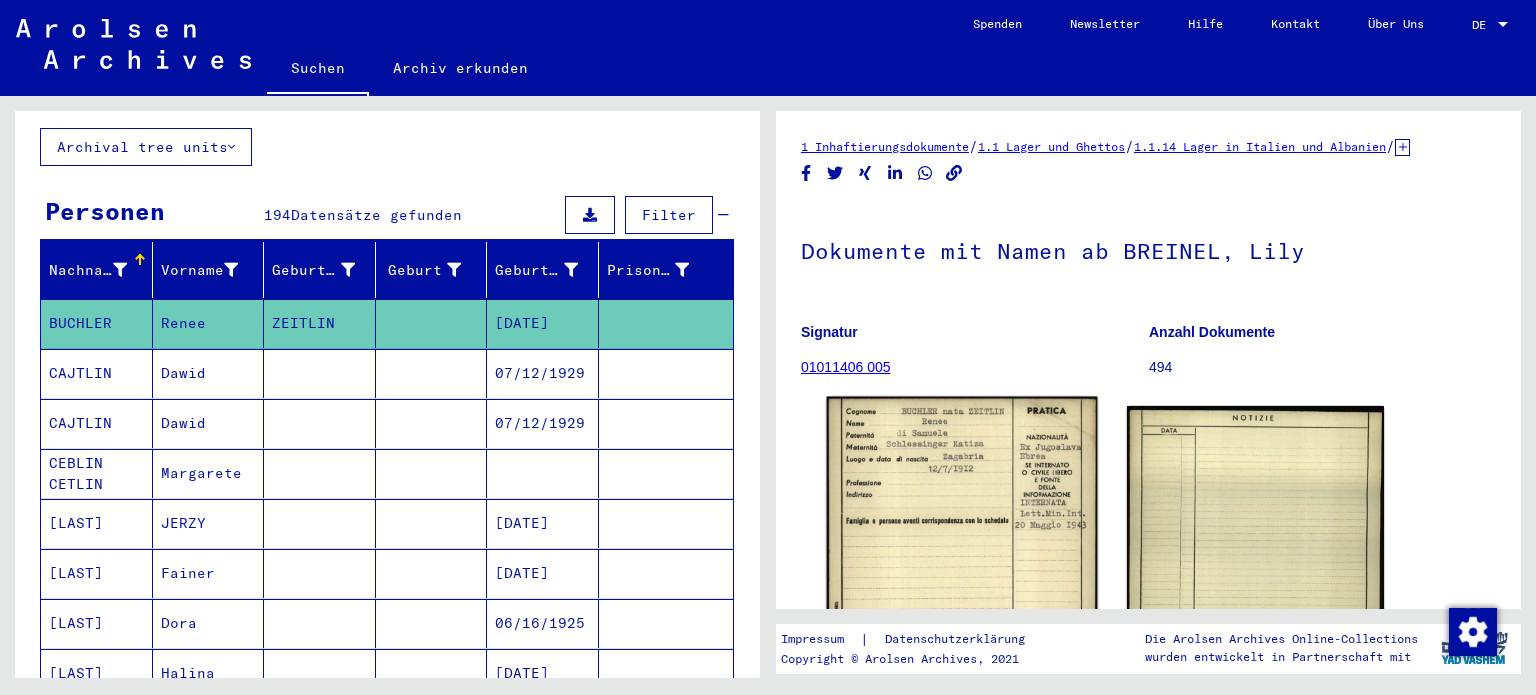scroll, scrollTop: 0, scrollLeft: 0, axis: both 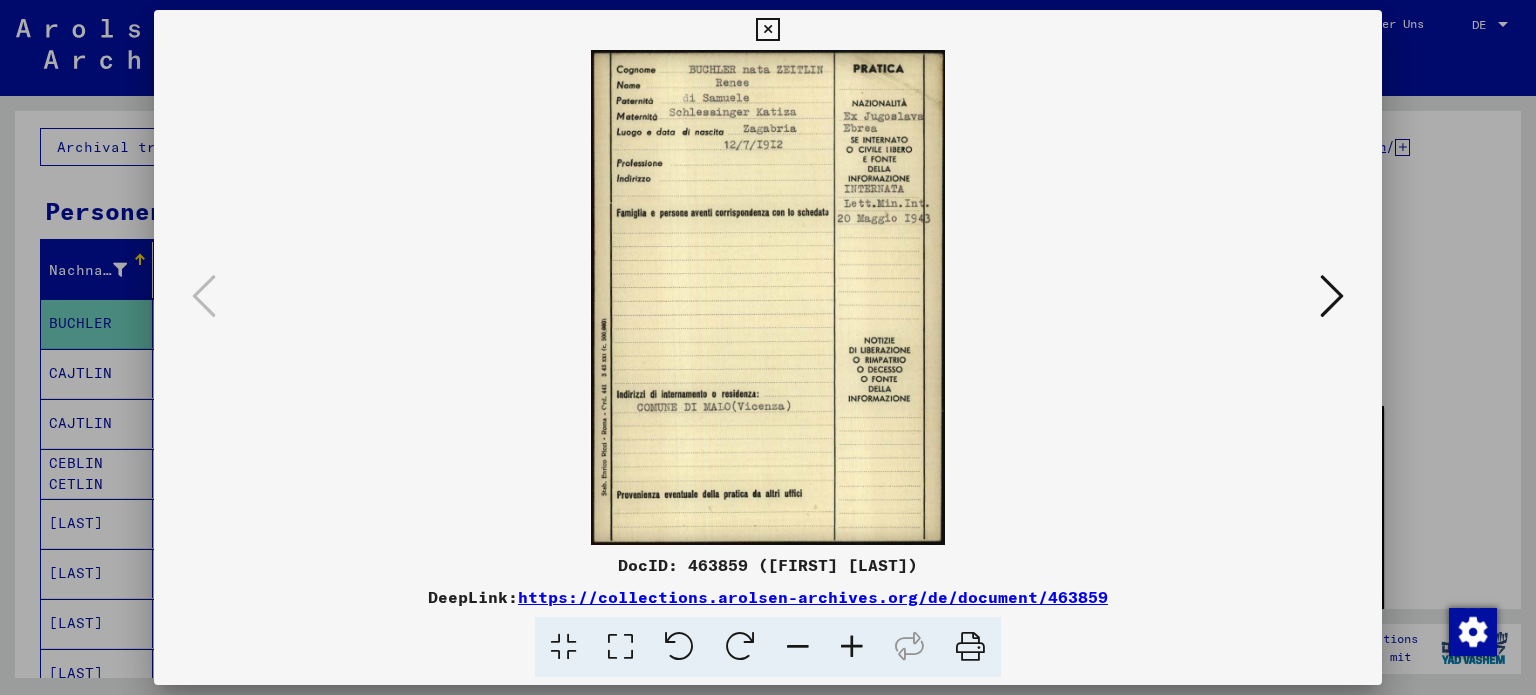 click at bounding box center [1332, 297] 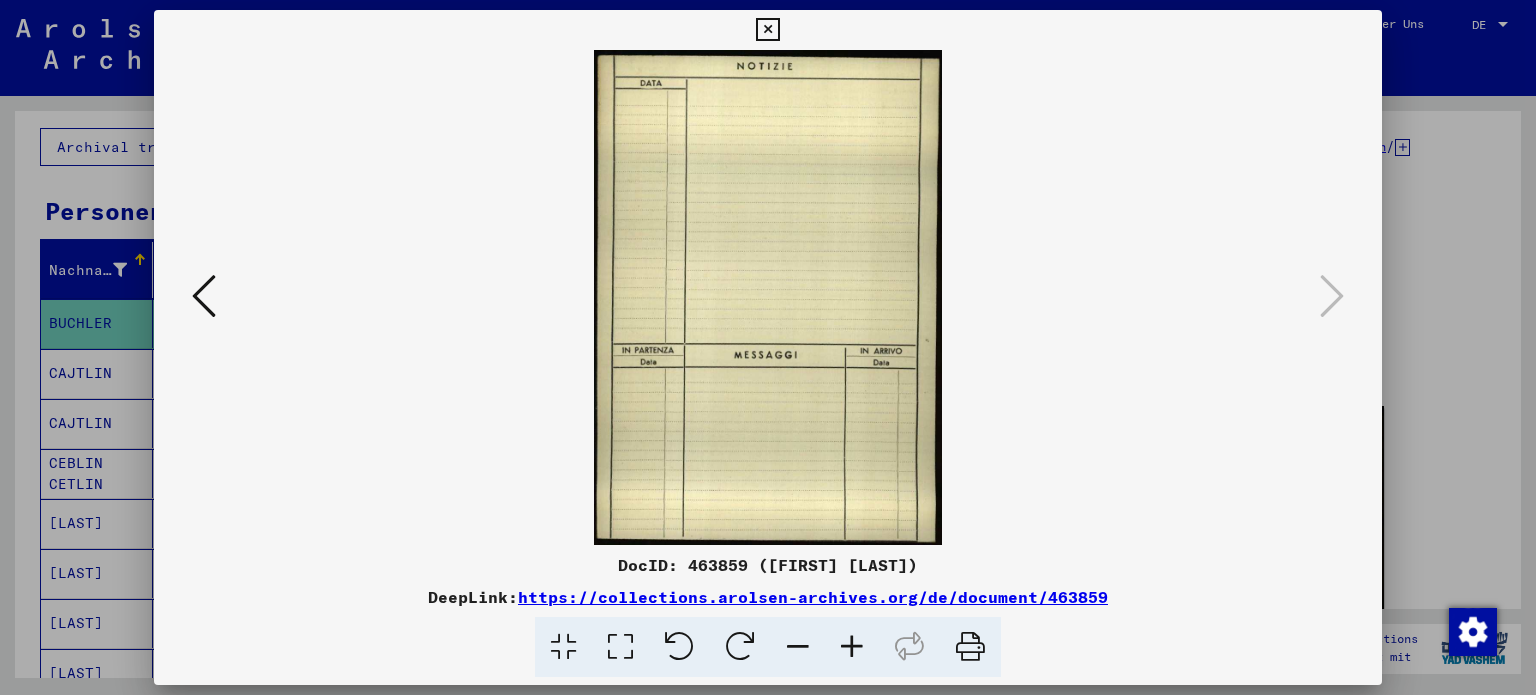 click at bounding box center (767, 30) 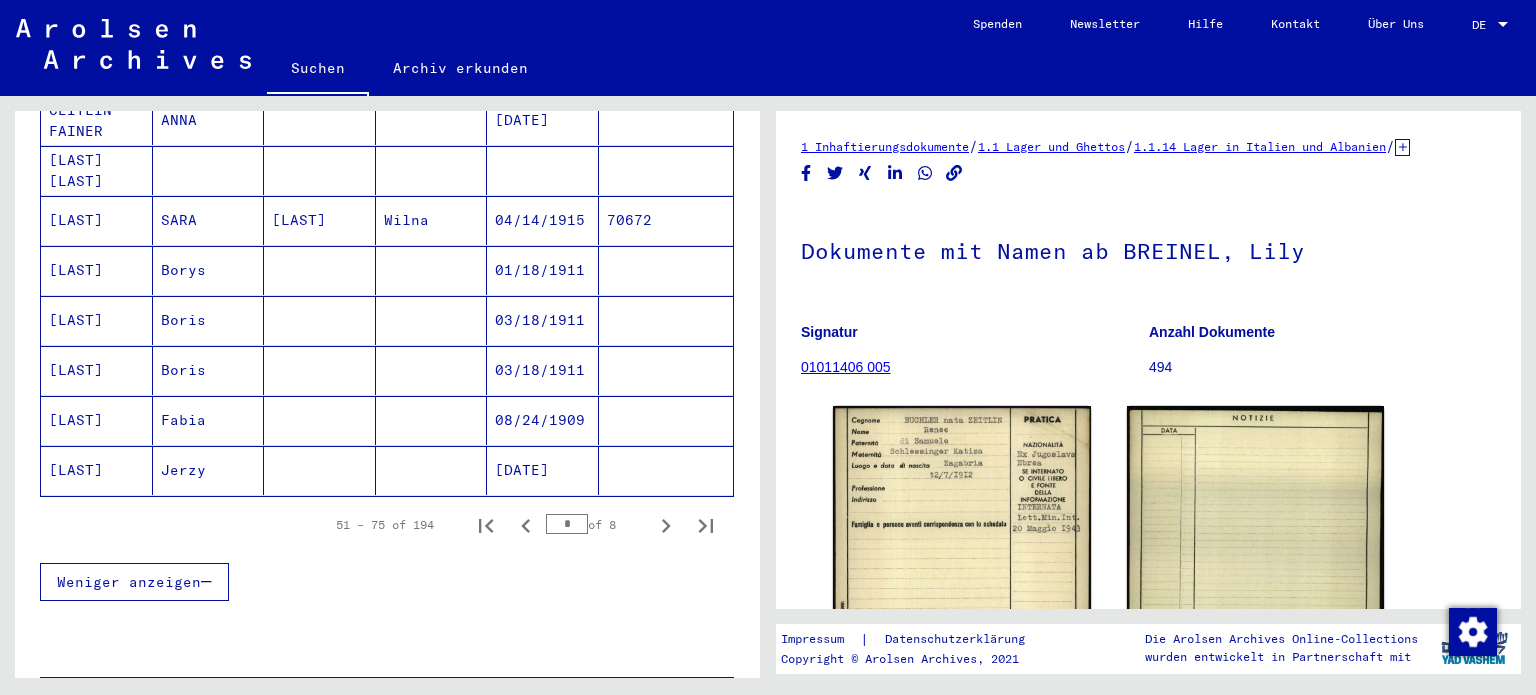 scroll, scrollTop: 1216, scrollLeft: 0, axis: vertical 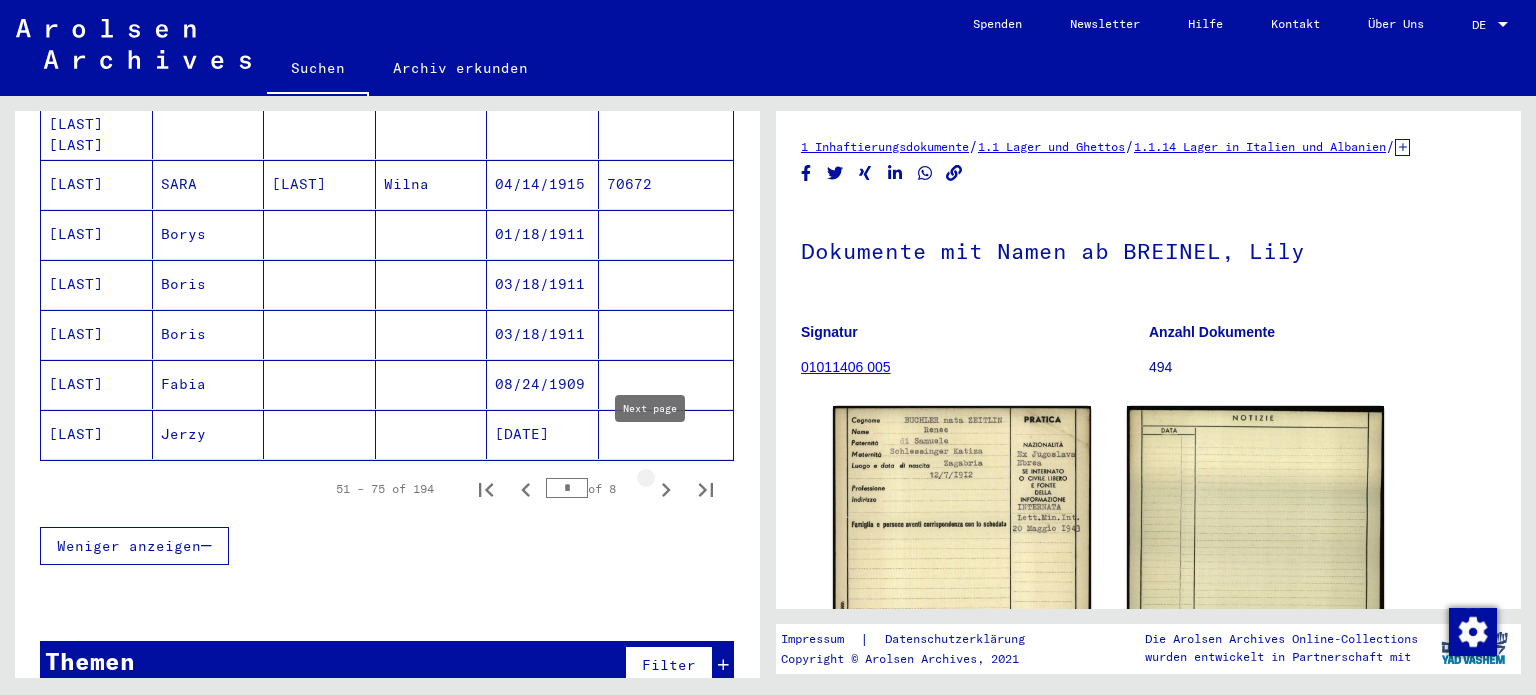 click 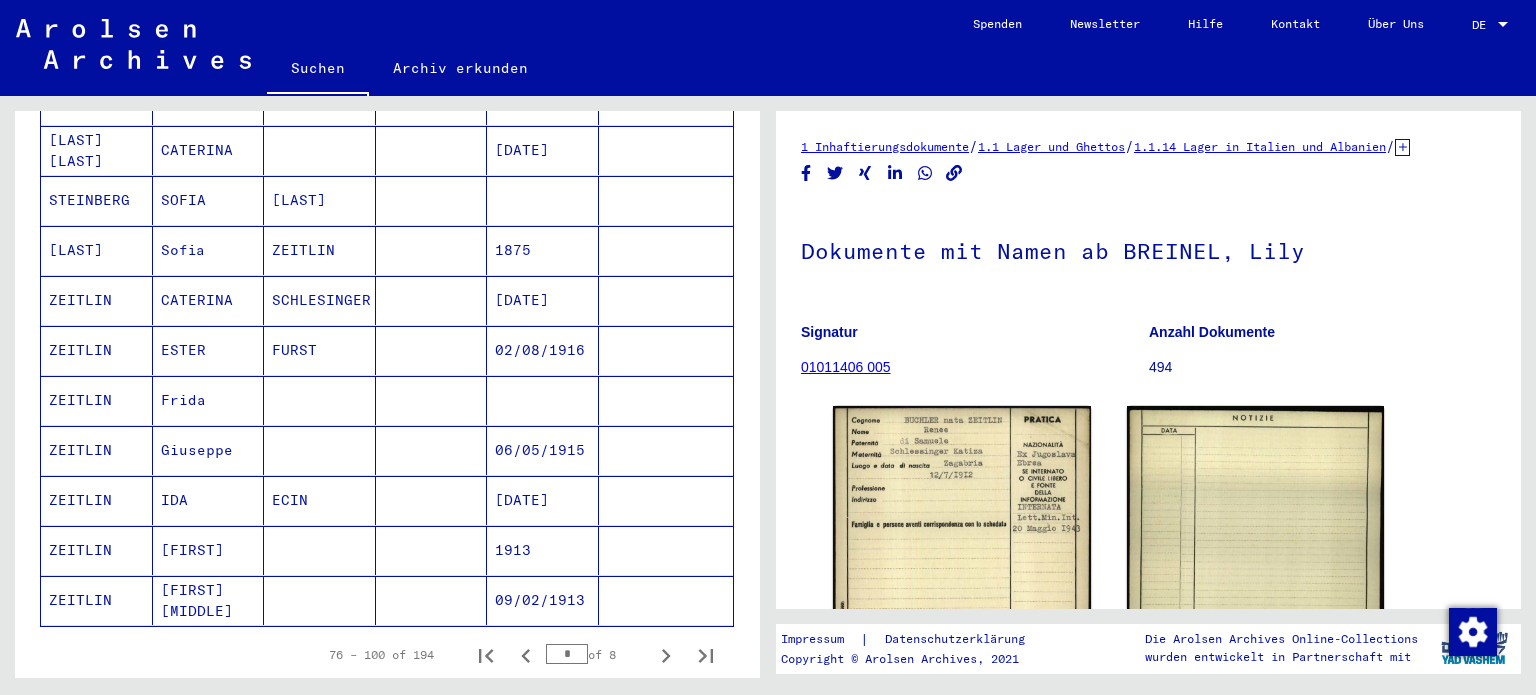 scroll, scrollTop: 1050, scrollLeft: 0, axis: vertical 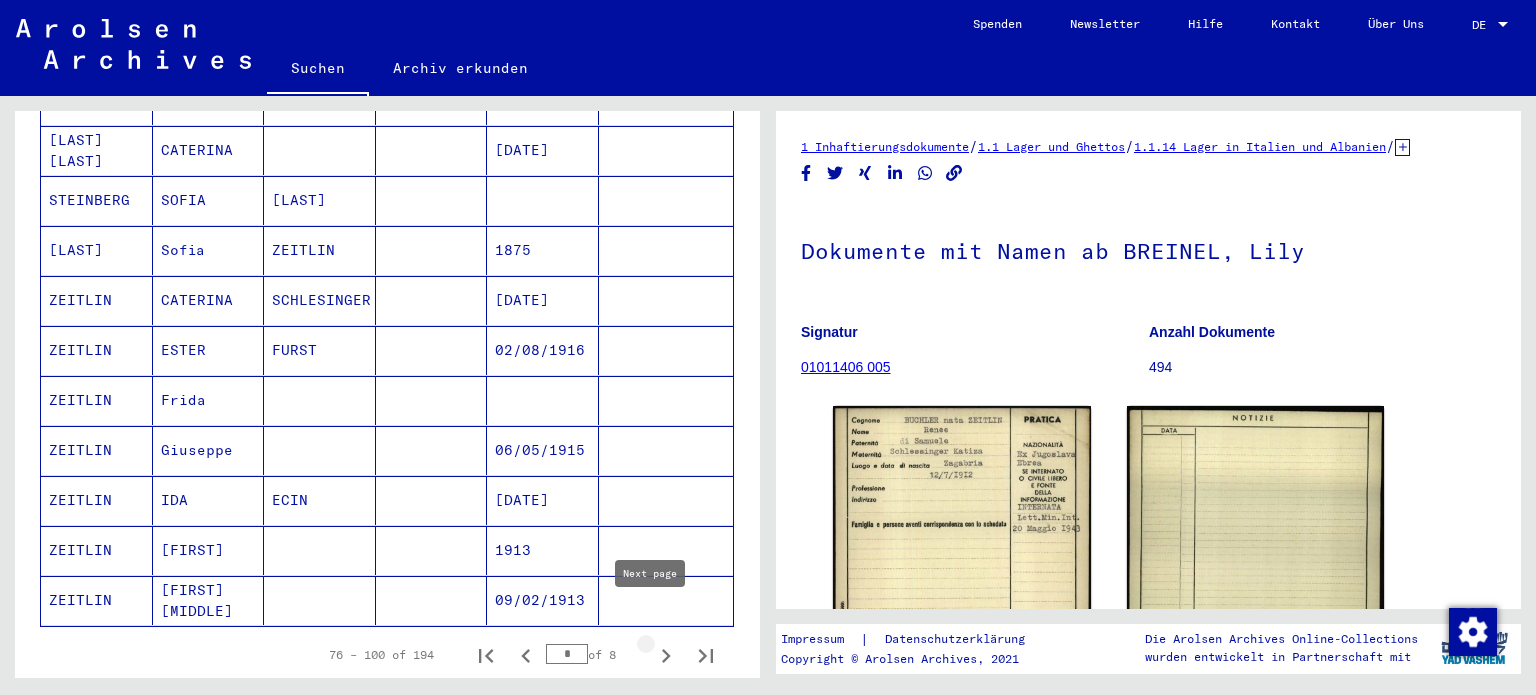 click 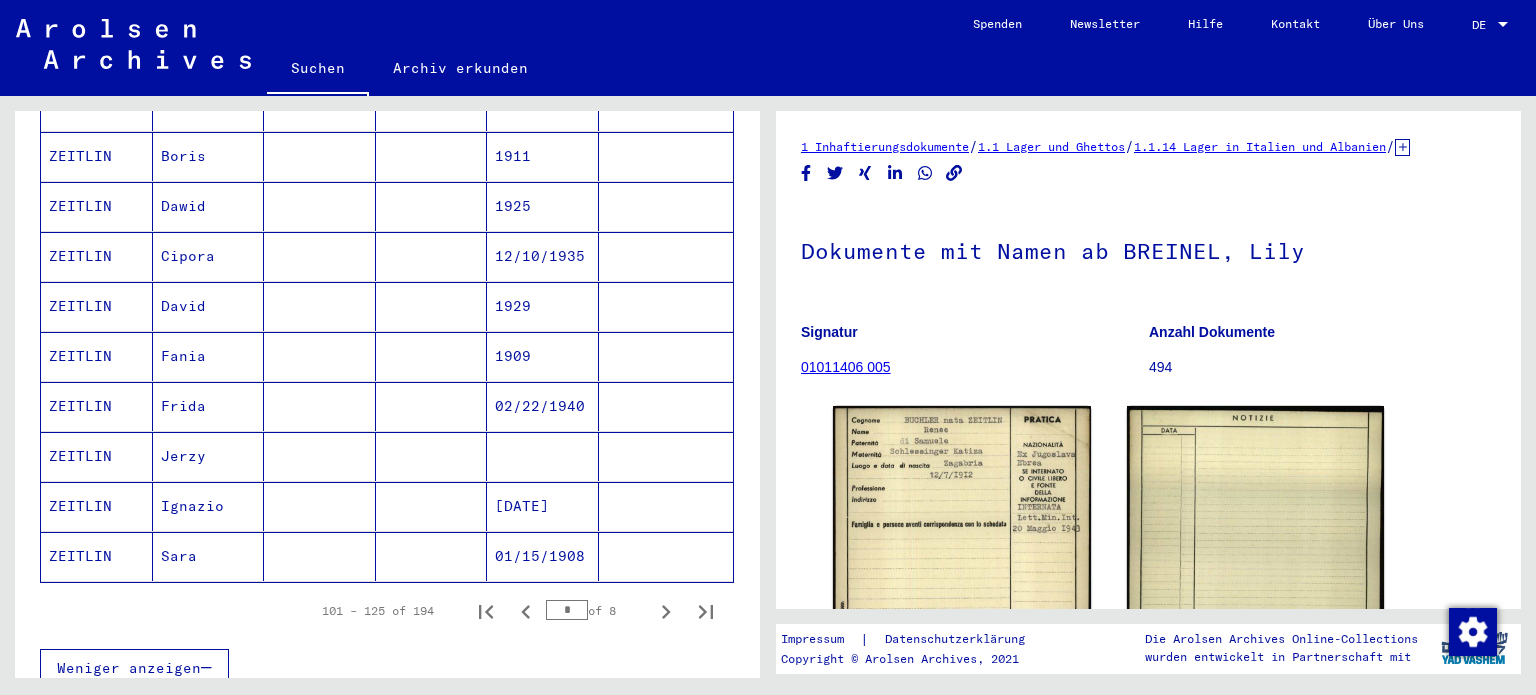 scroll, scrollTop: 1096, scrollLeft: 0, axis: vertical 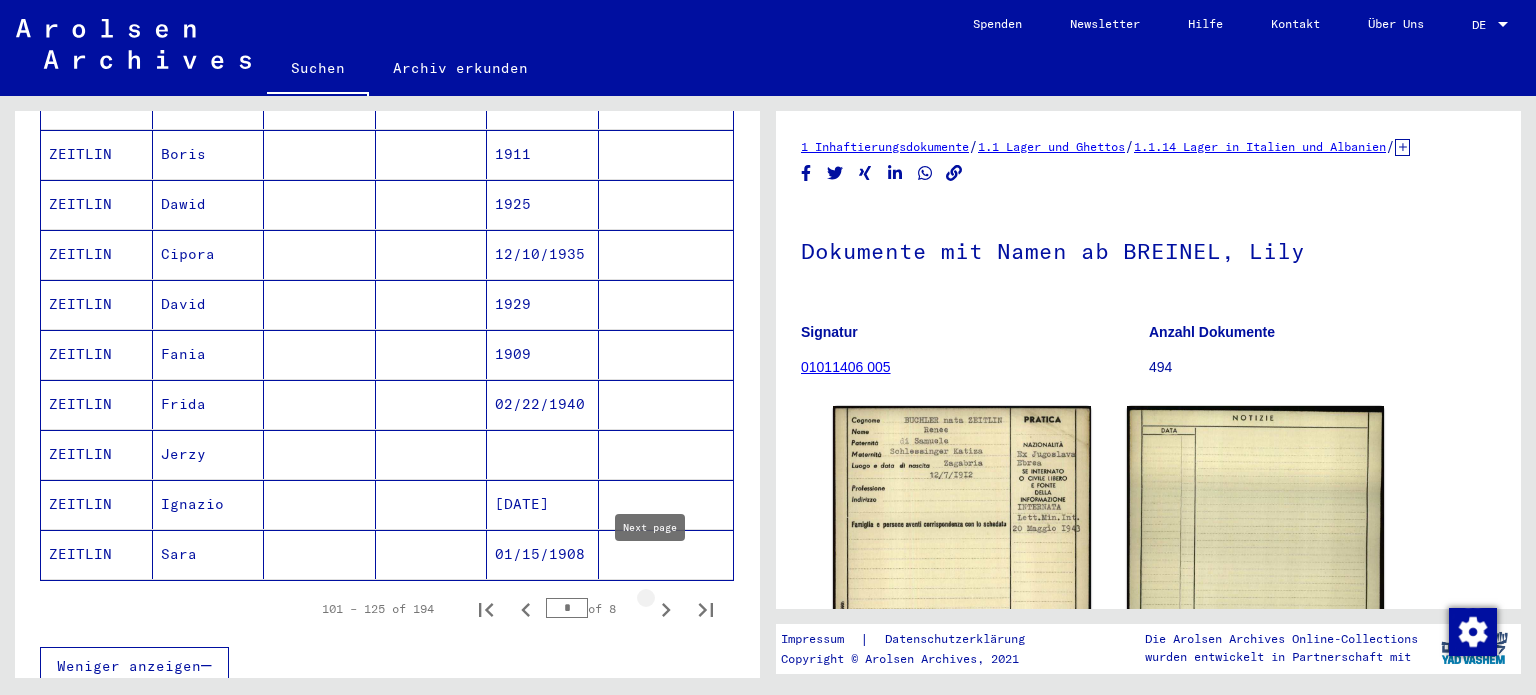 click 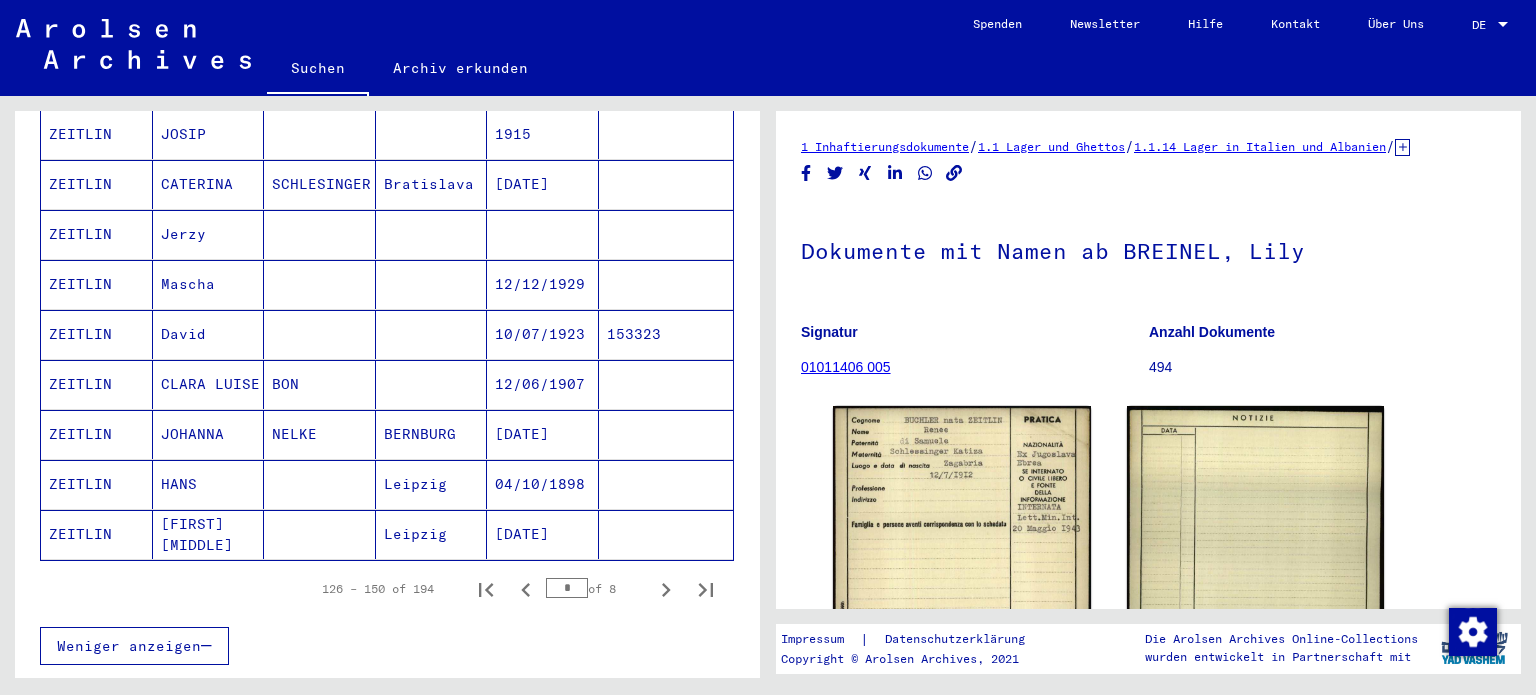 scroll, scrollTop: 1150, scrollLeft: 0, axis: vertical 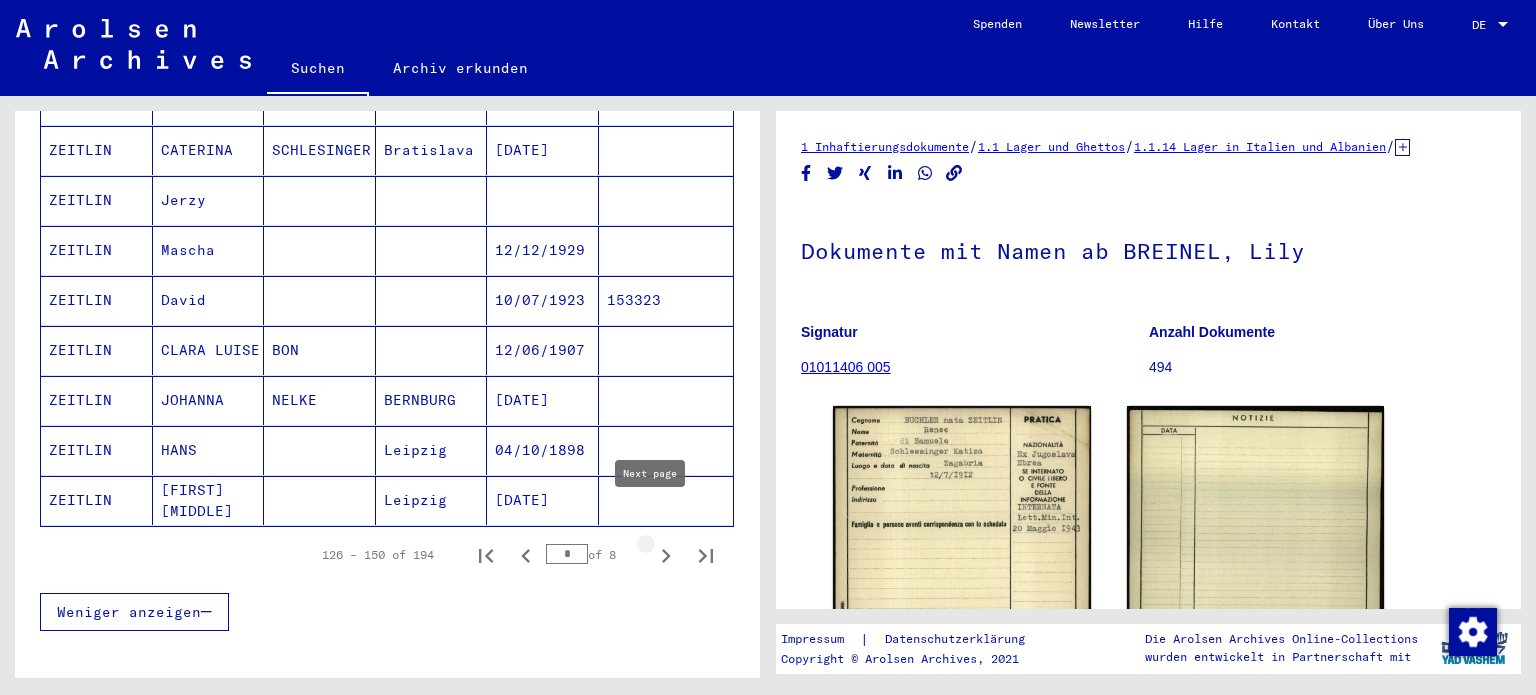click 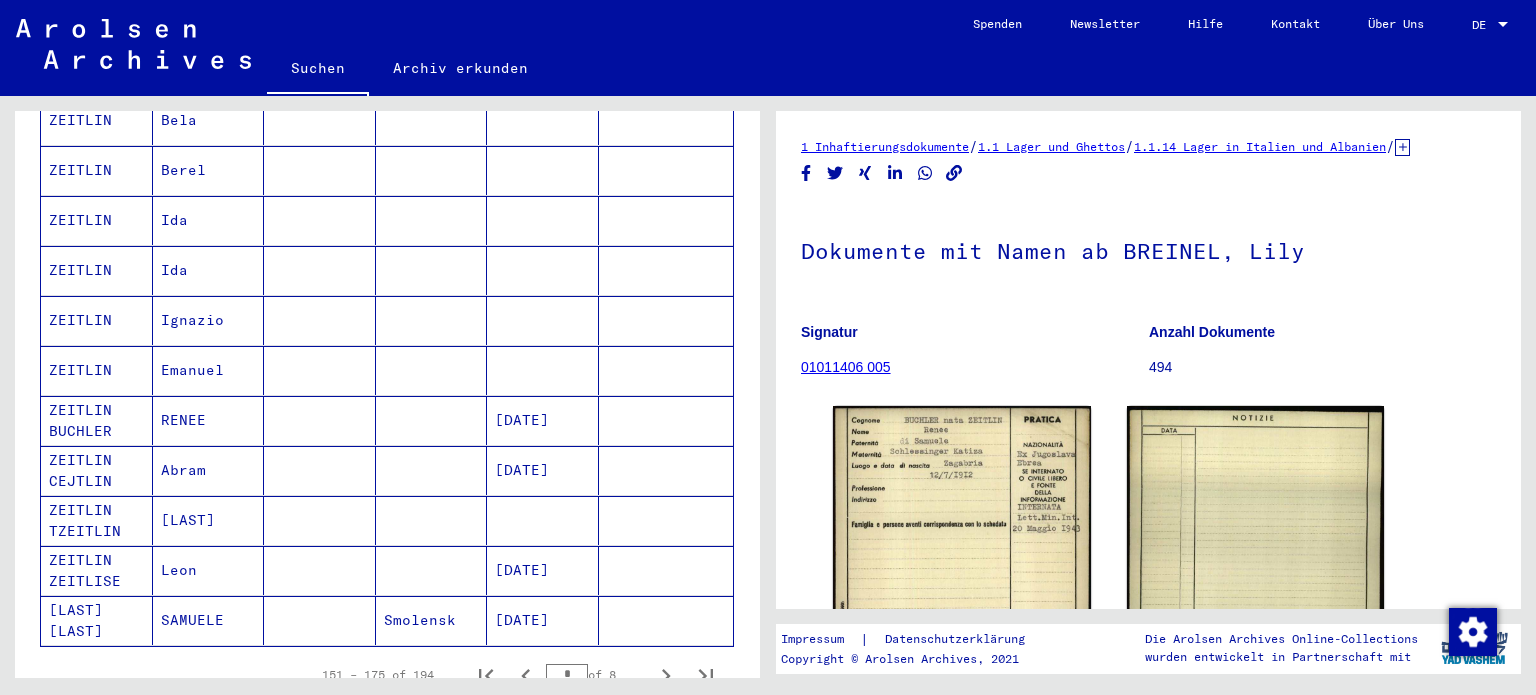 scroll, scrollTop: 1216, scrollLeft: 0, axis: vertical 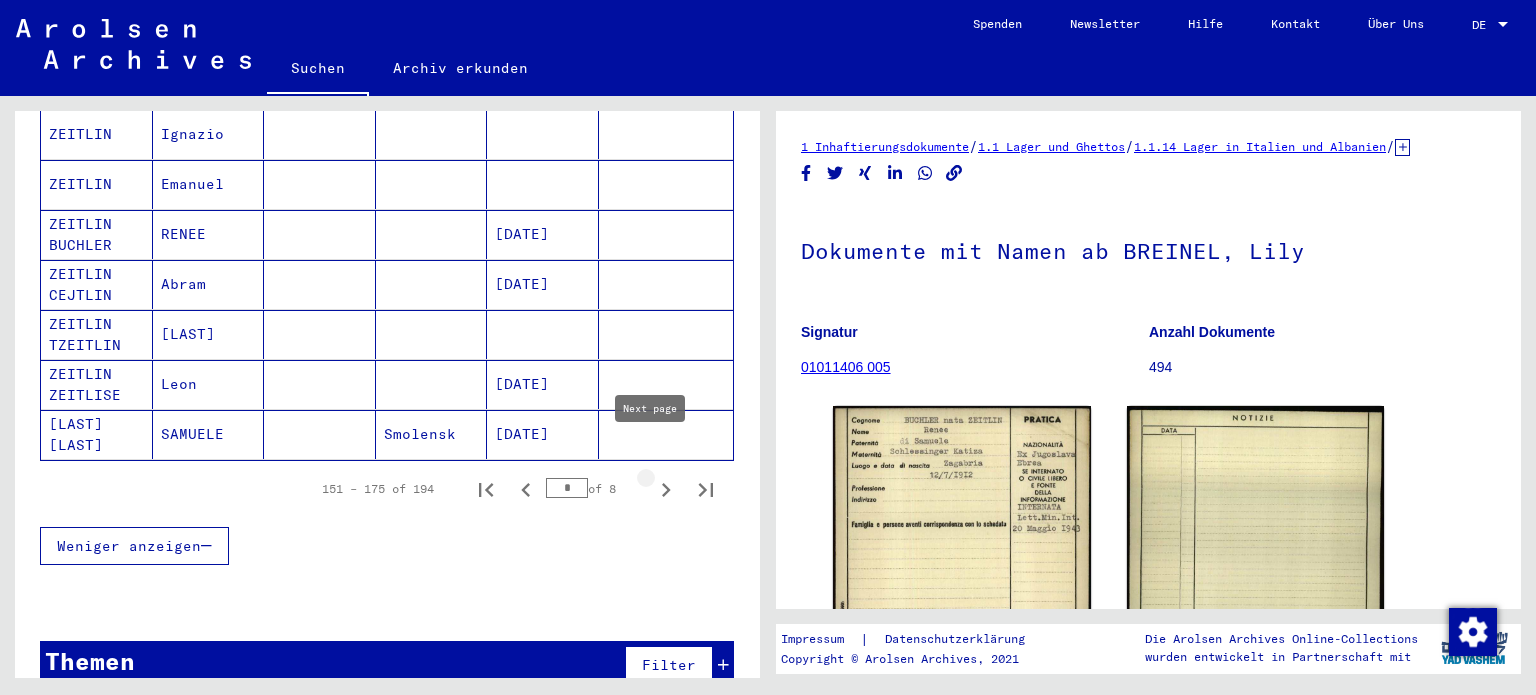 click 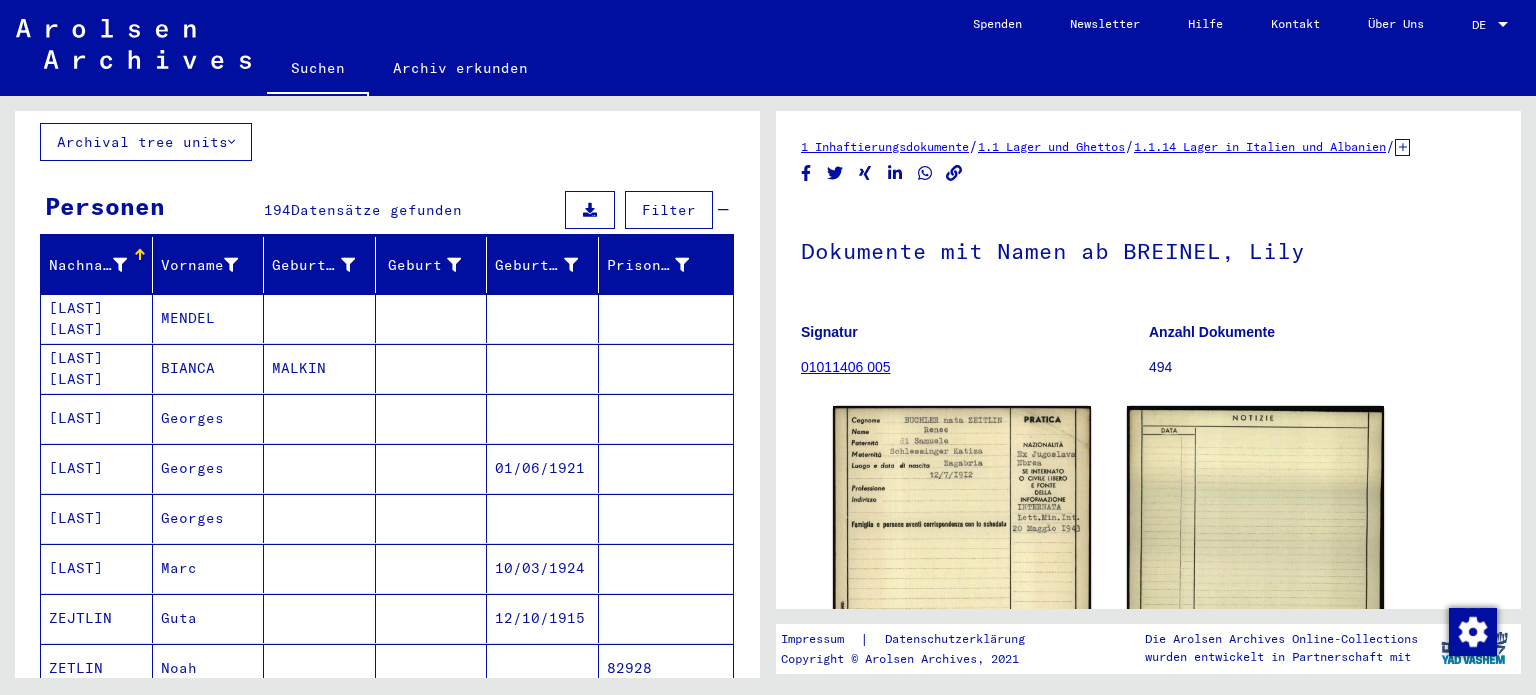 scroll, scrollTop: 100, scrollLeft: 0, axis: vertical 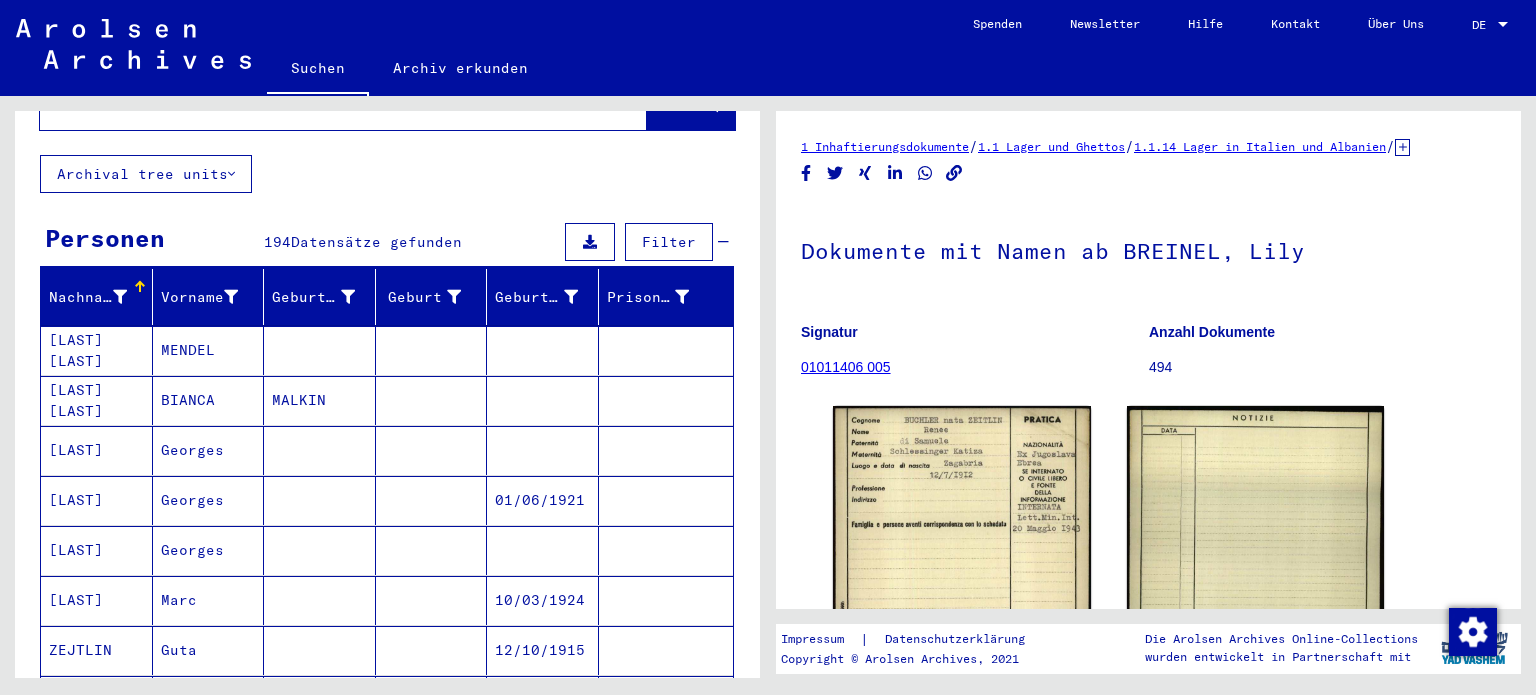 click on "Georges" at bounding box center [209, 500] 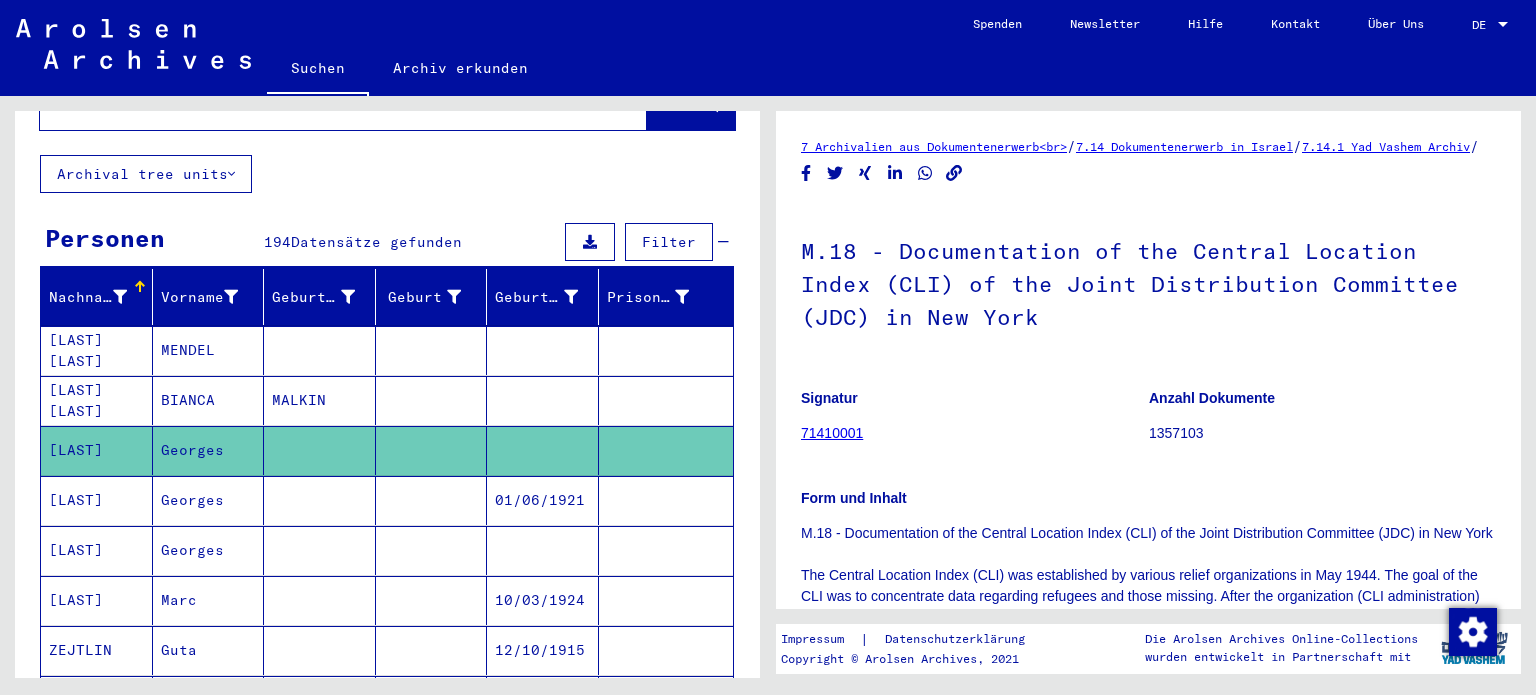 scroll, scrollTop: 0, scrollLeft: 0, axis: both 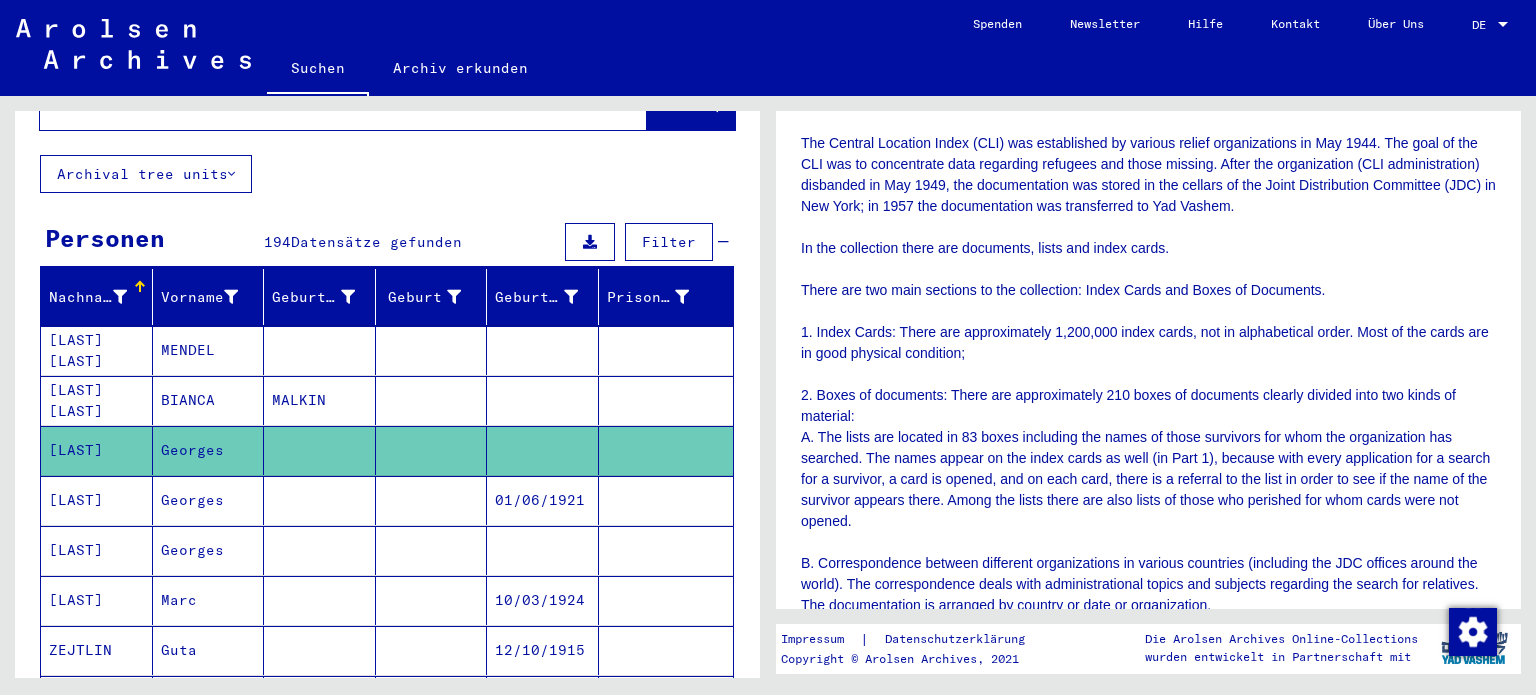 click on "01/06/1921" at bounding box center [543, 550] 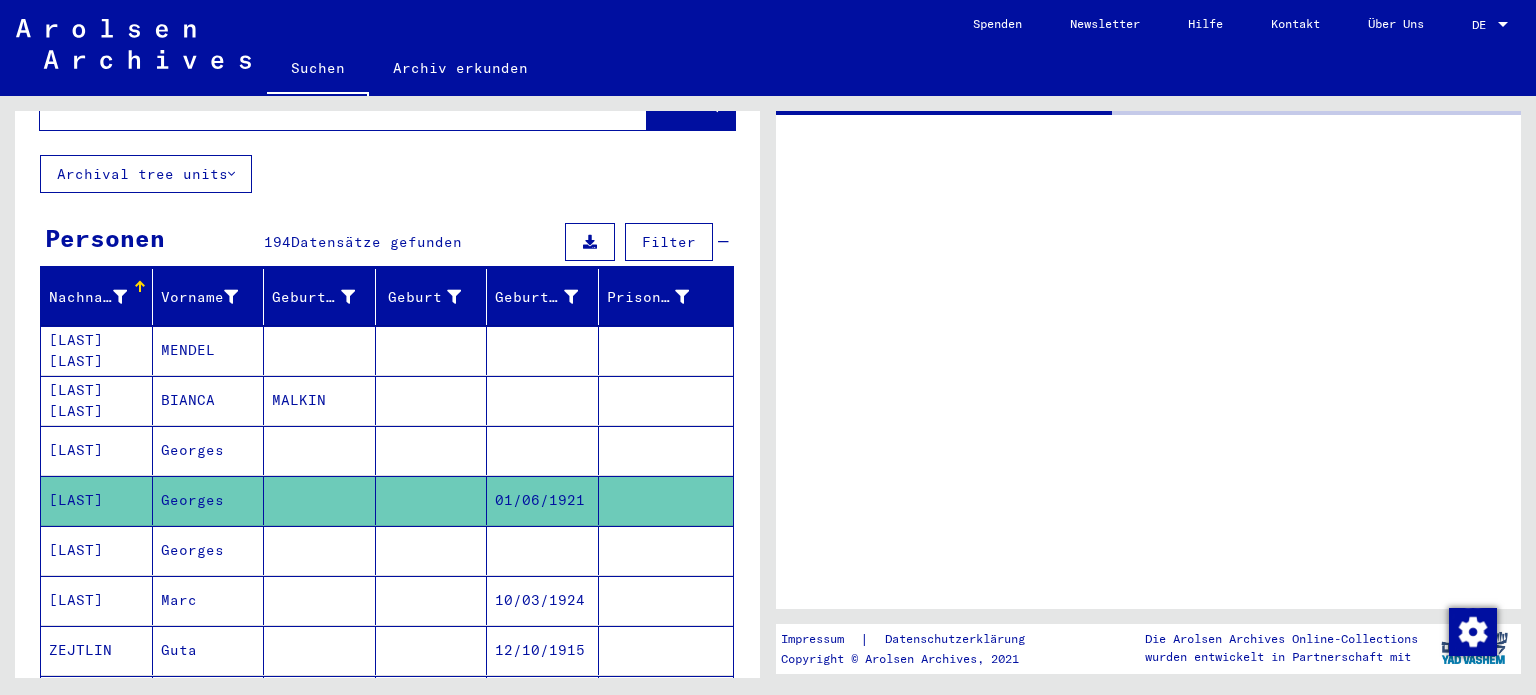 scroll, scrollTop: 0, scrollLeft: 0, axis: both 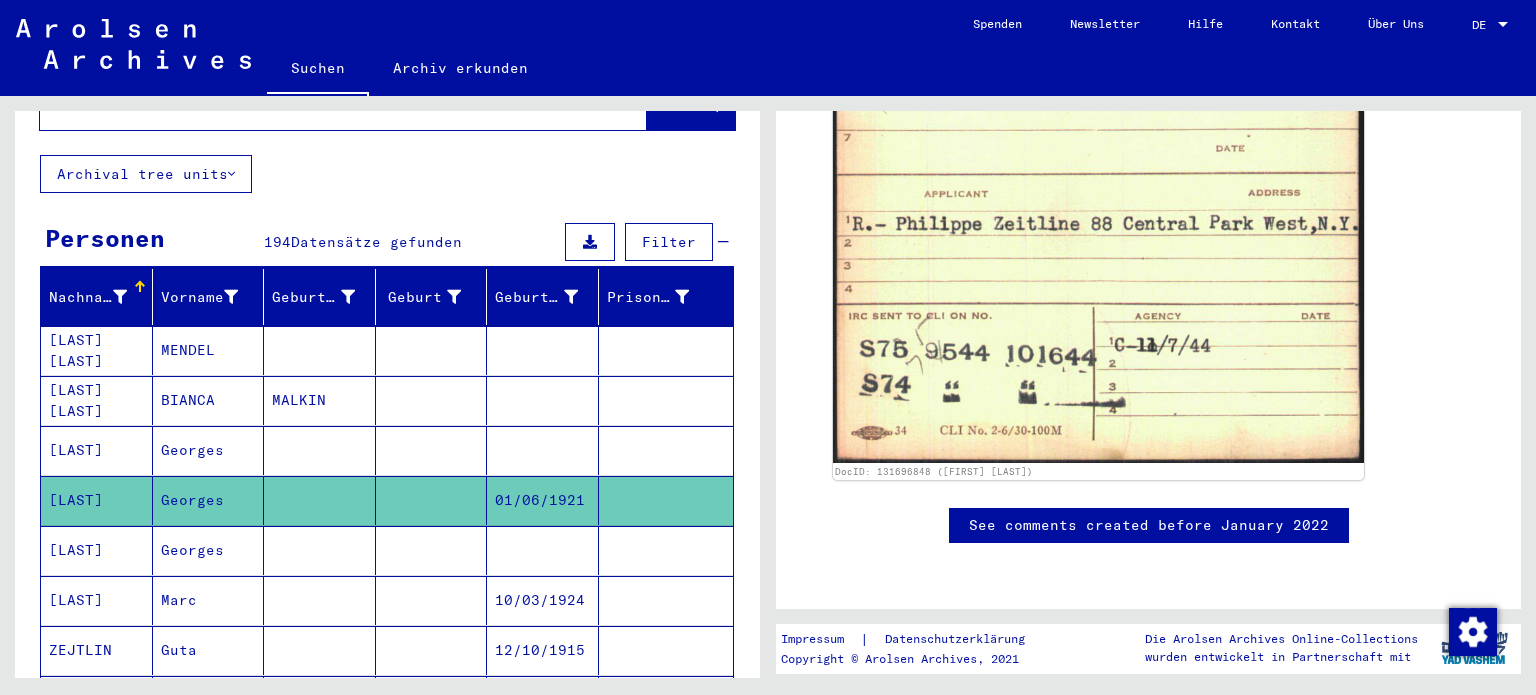 click on "Georges" at bounding box center [209, 600] 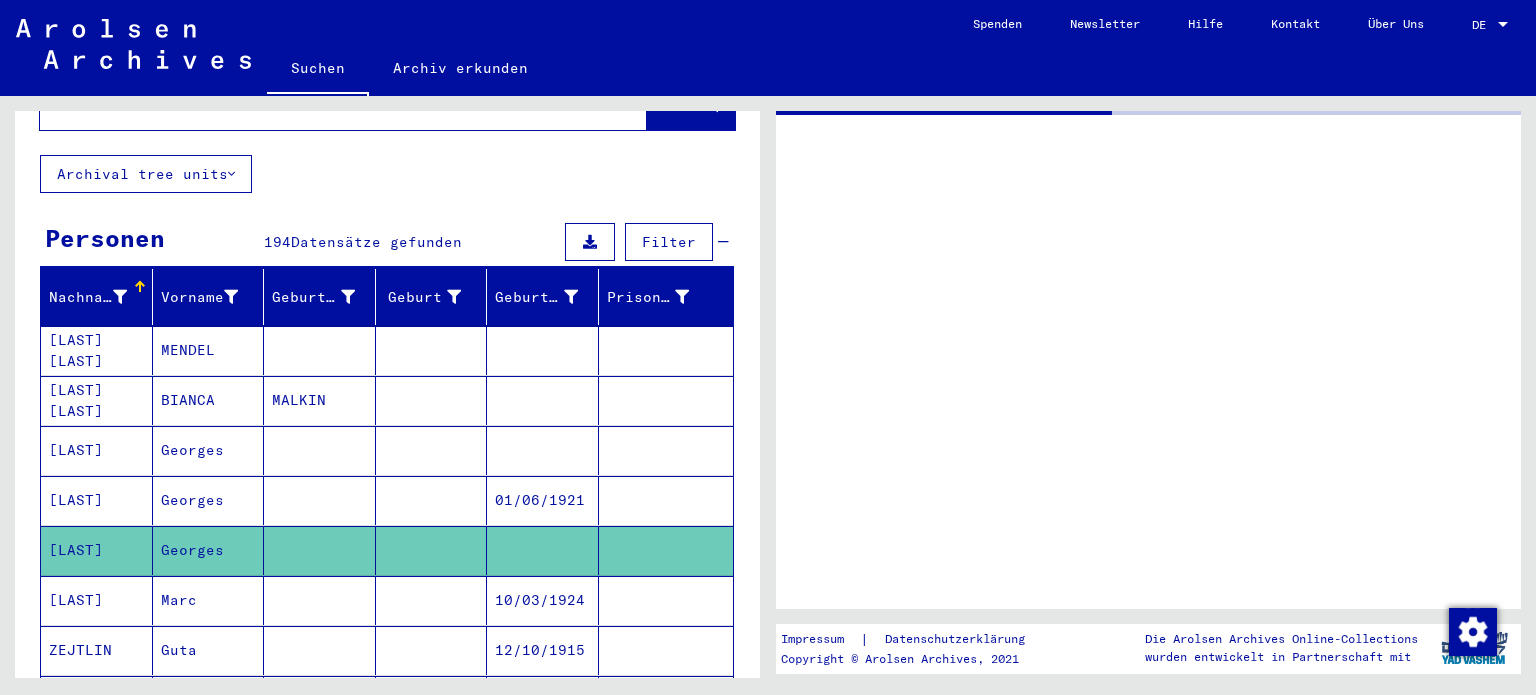 scroll, scrollTop: 0, scrollLeft: 0, axis: both 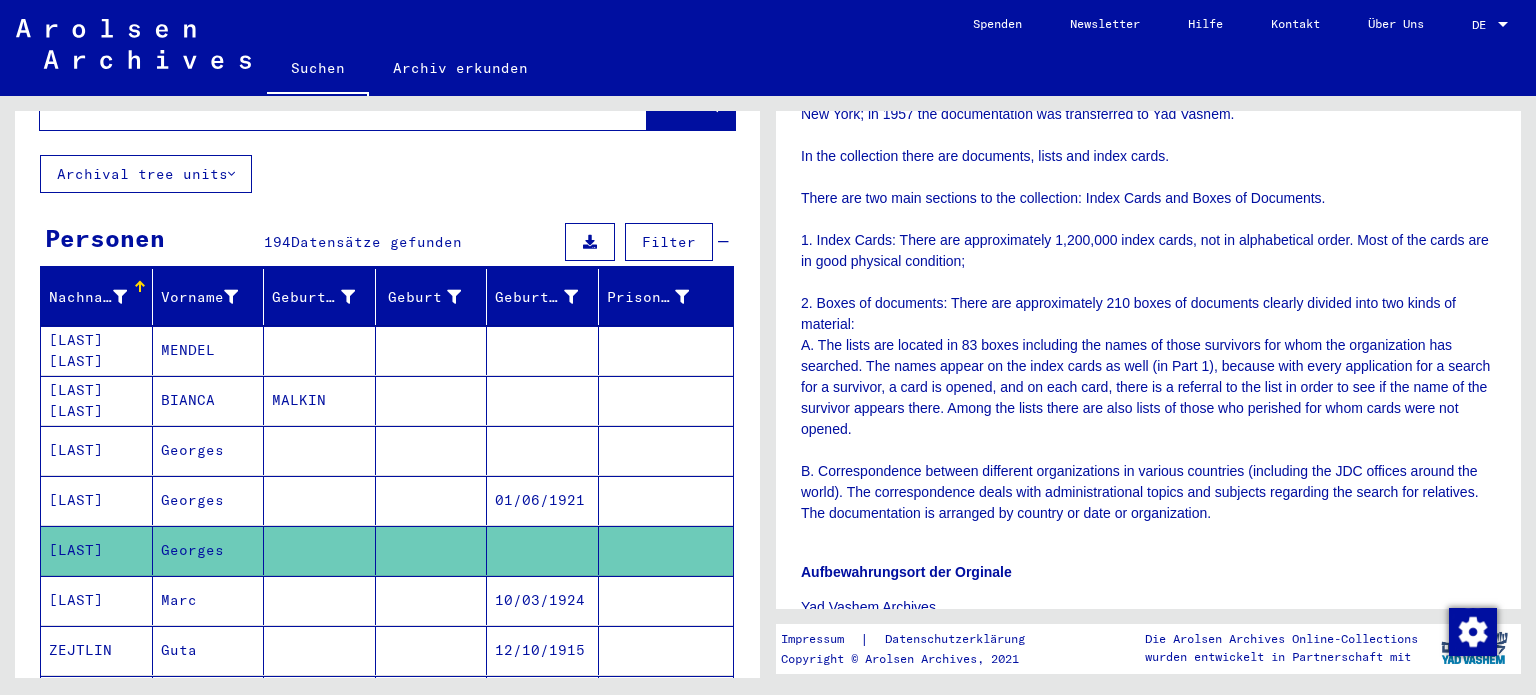 click on "Marc" at bounding box center [209, 650] 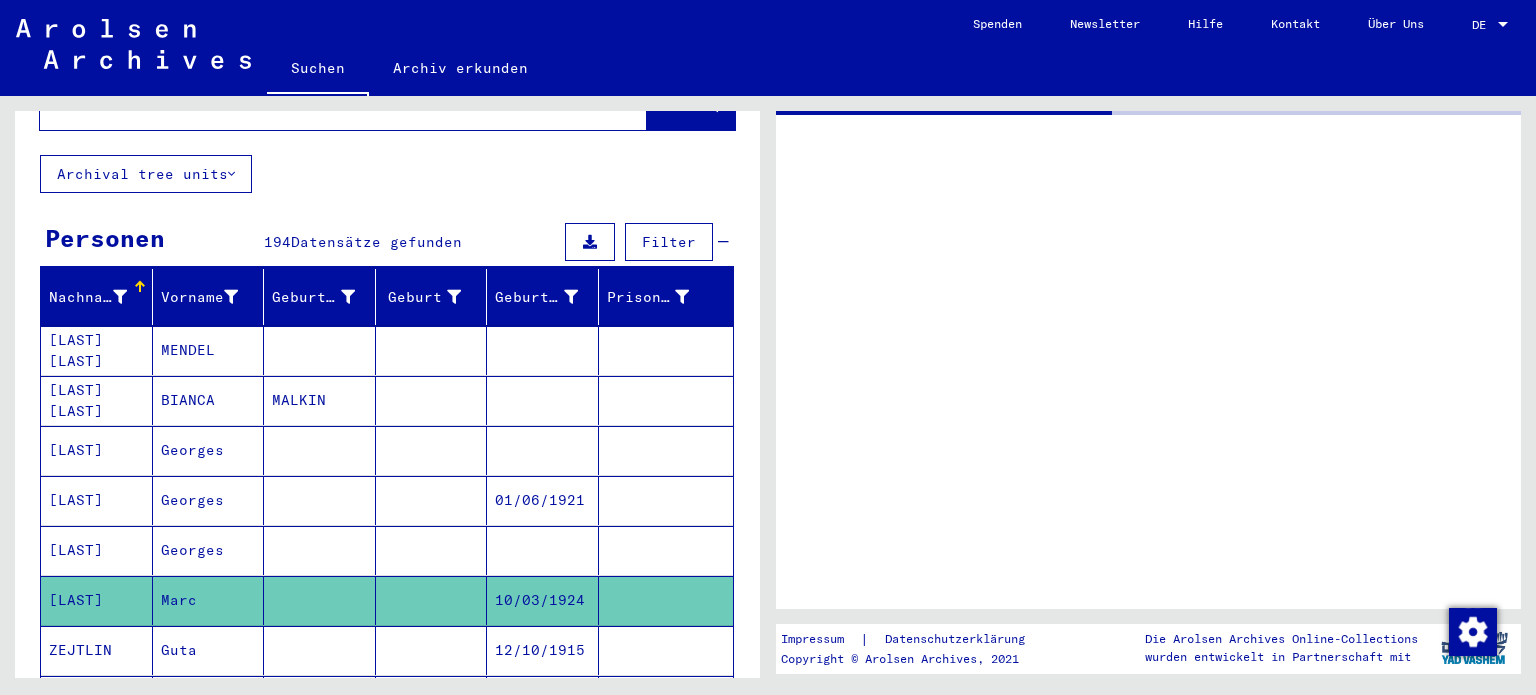 scroll, scrollTop: 0, scrollLeft: 0, axis: both 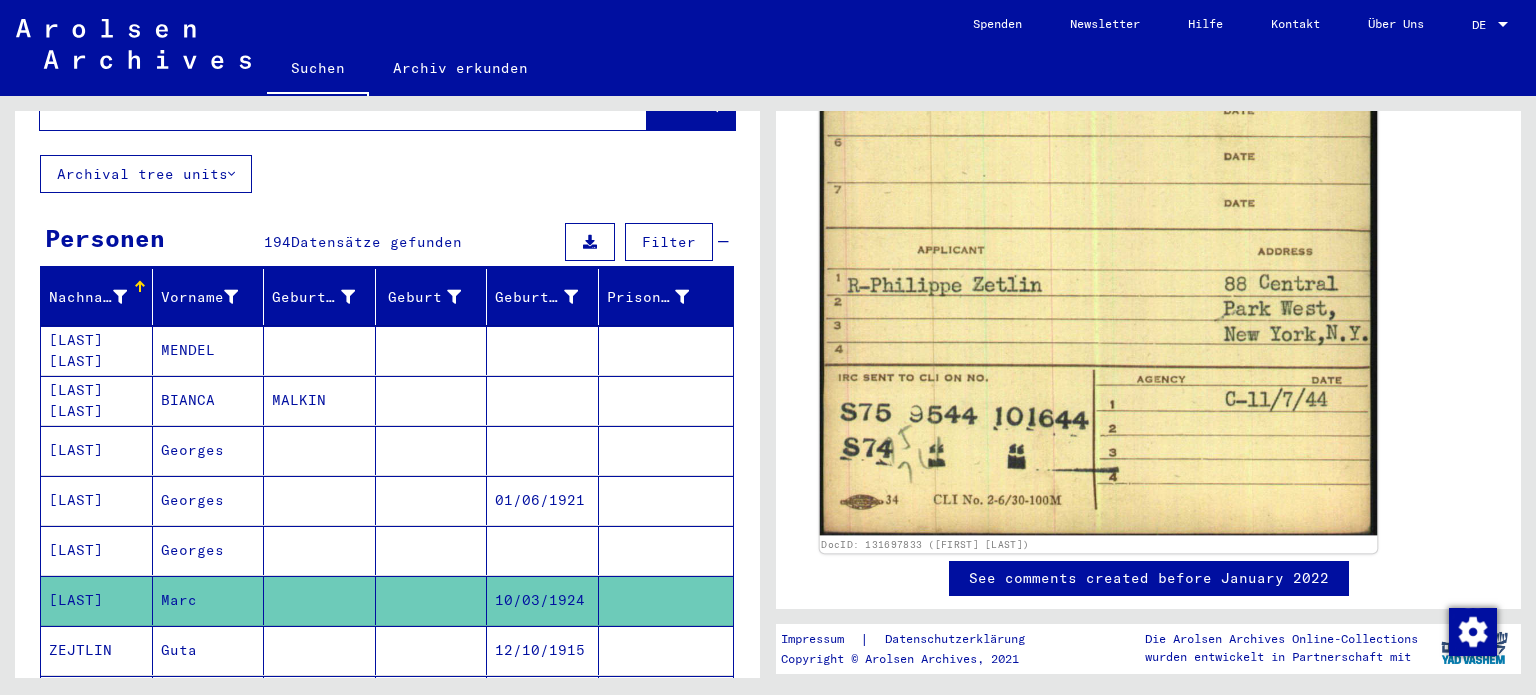 click 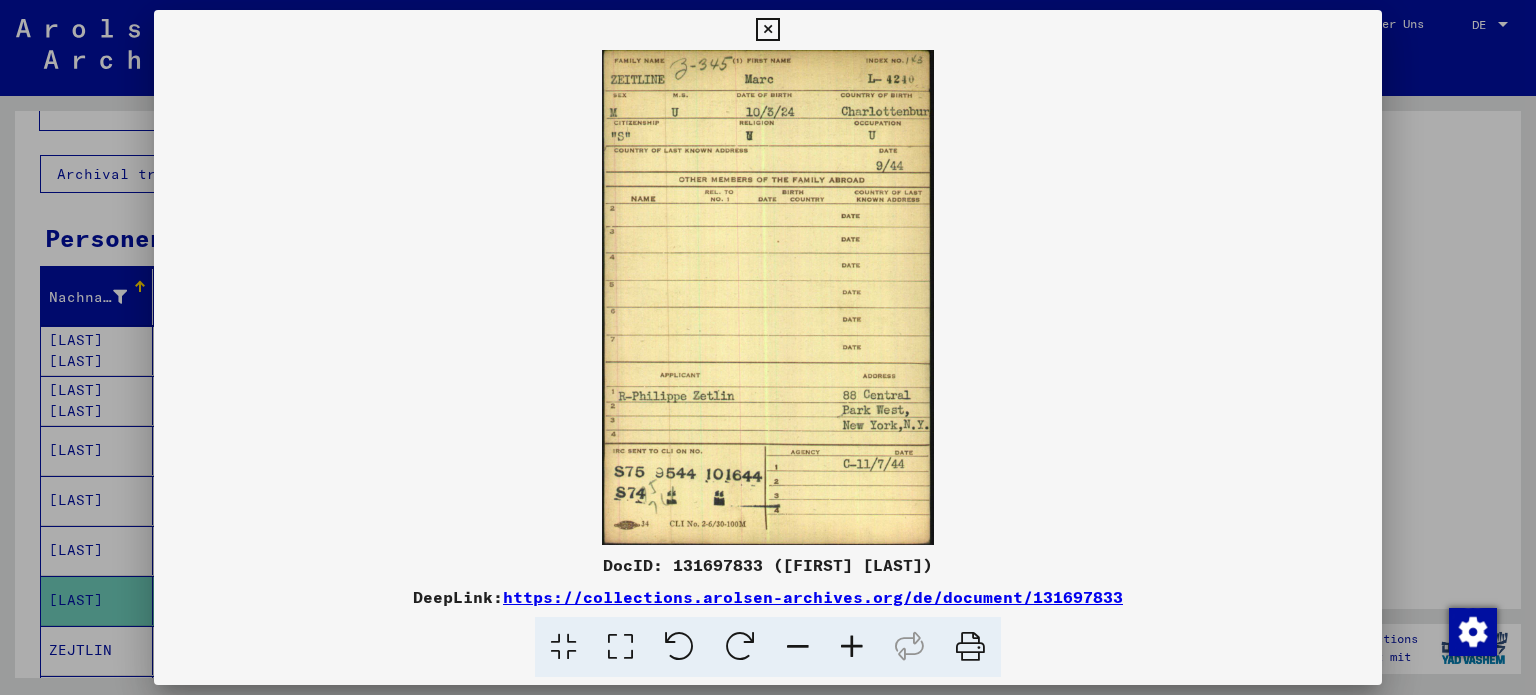 click at bounding box center (768, 297) 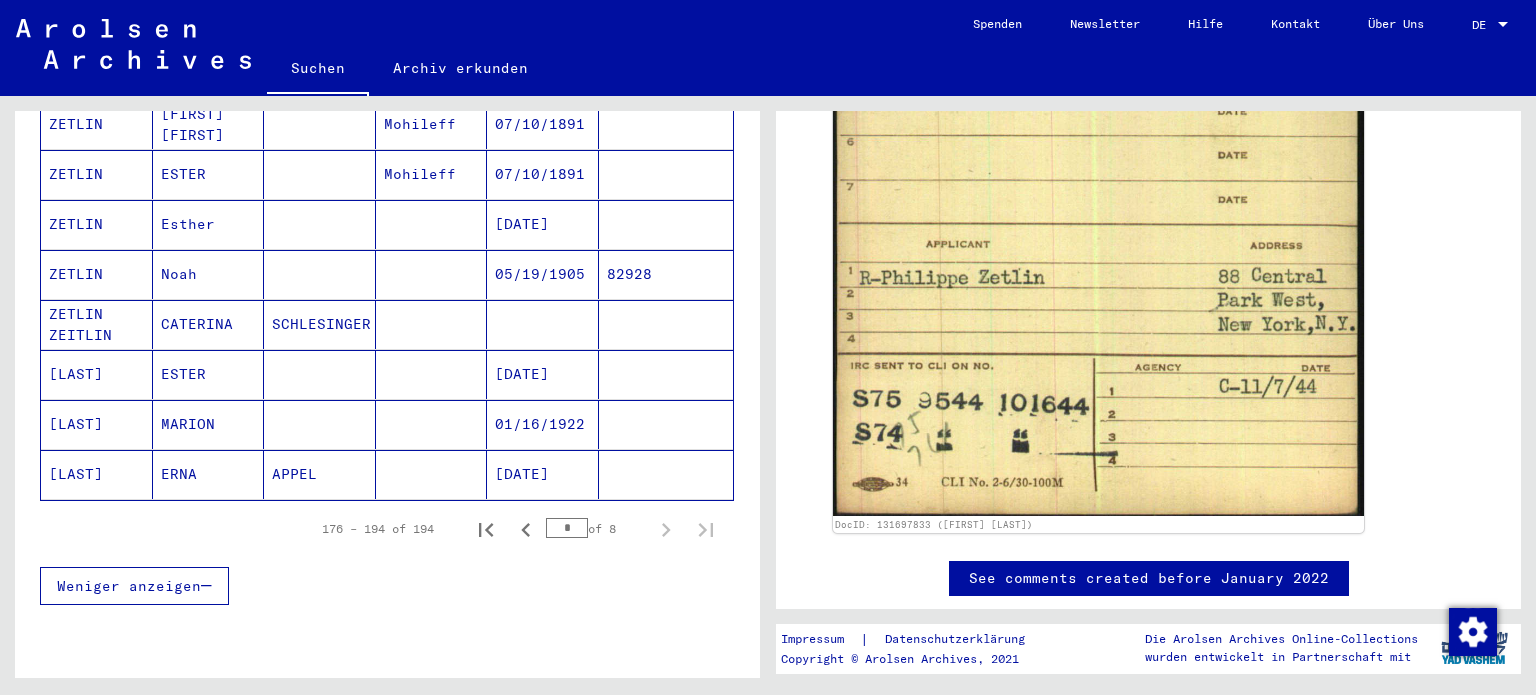 scroll, scrollTop: 680, scrollLeft: 0, axis: vertical 